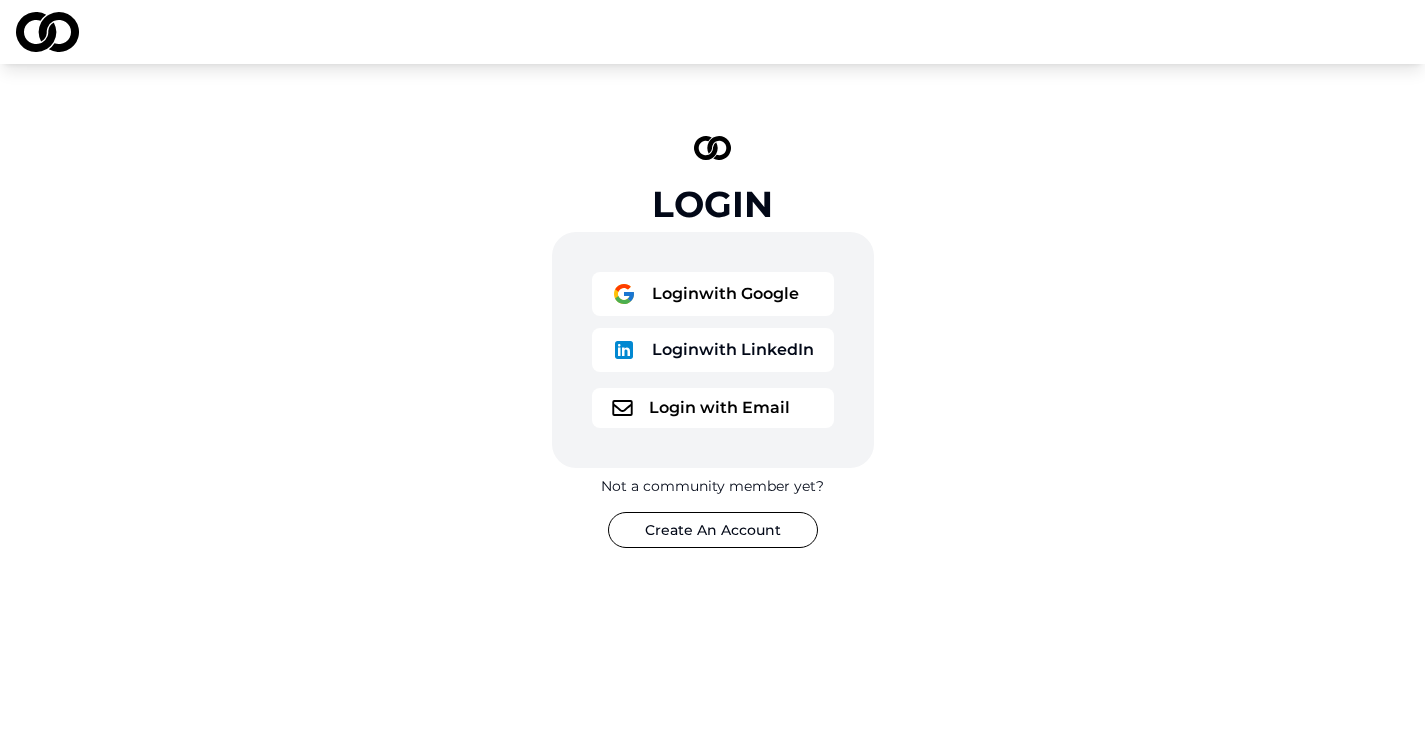 scroll, scrollTop: 0, scrollLeft: 0, axis: both 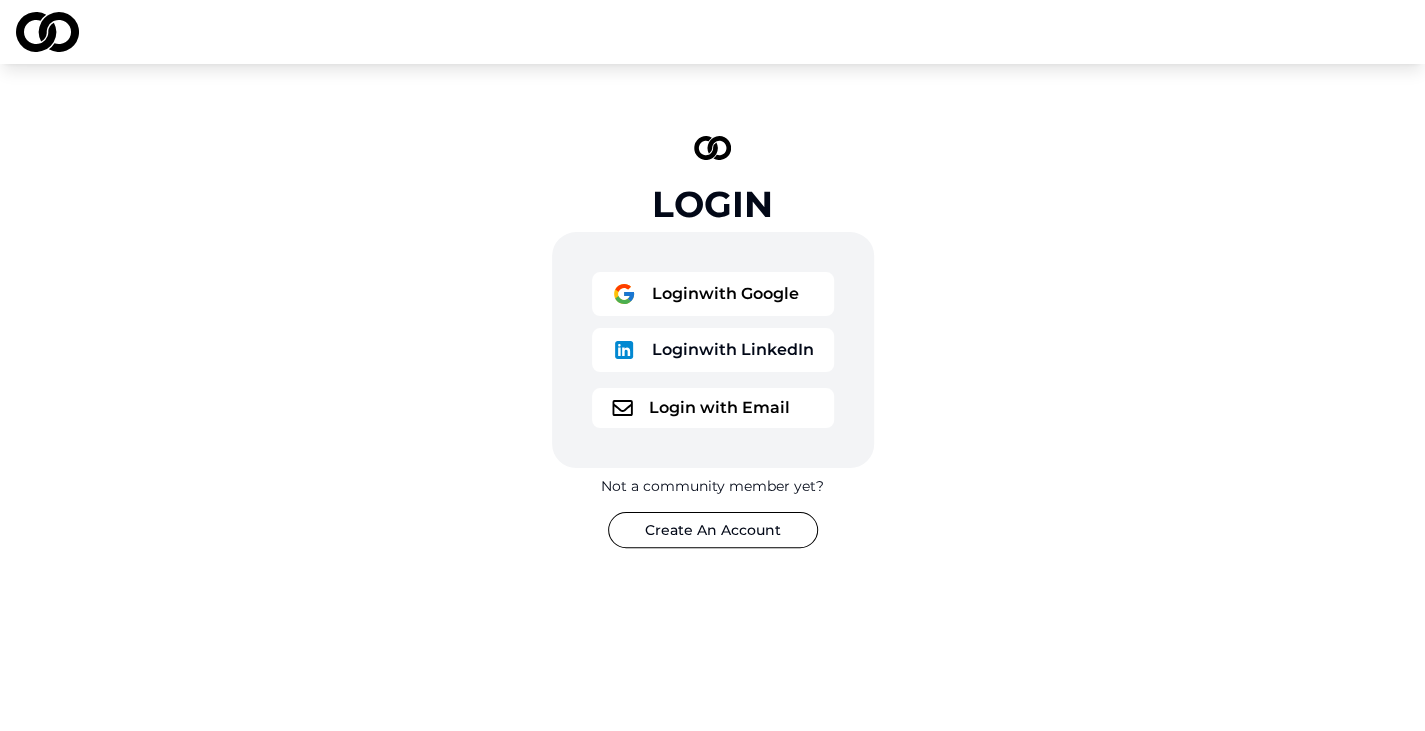 click on "Login with Email" at bounding box center (713, 408) 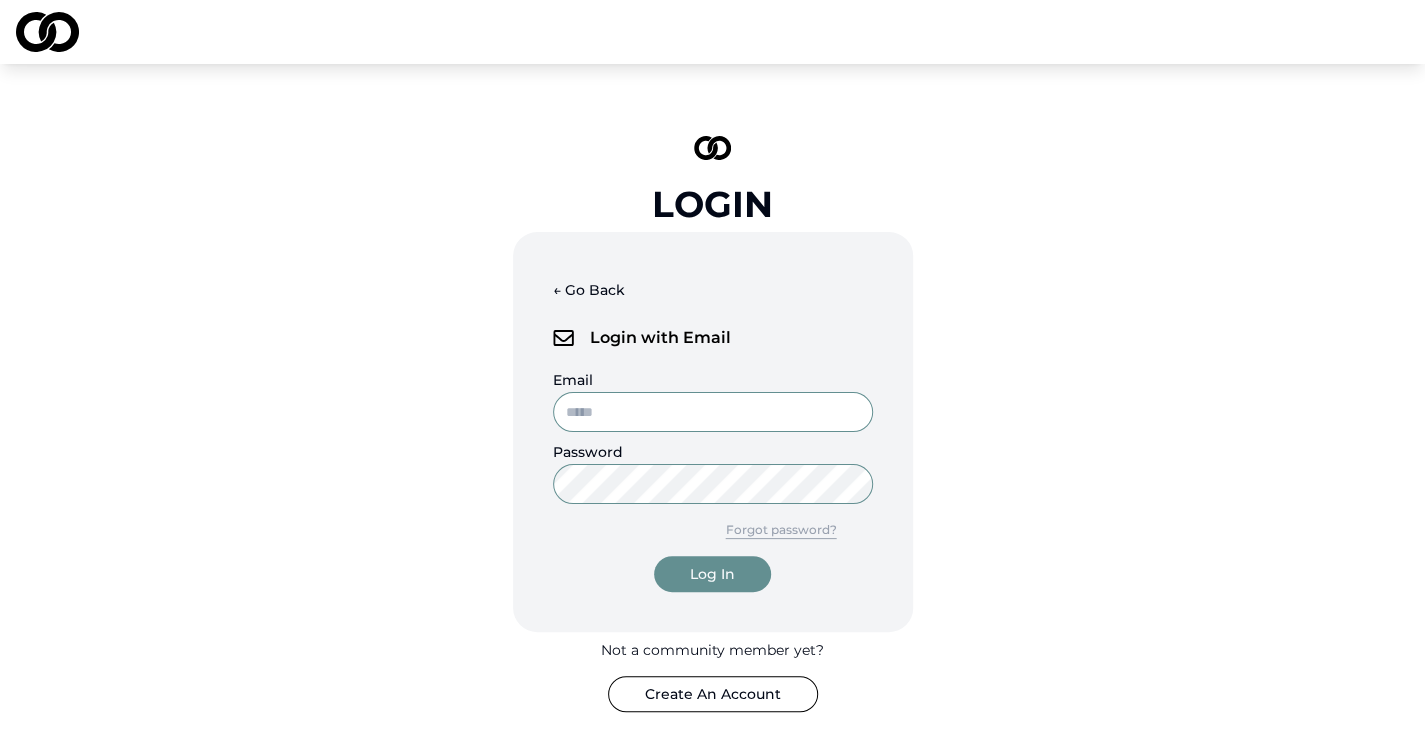 click on "← Go Back" at bounding box center (589, 290) 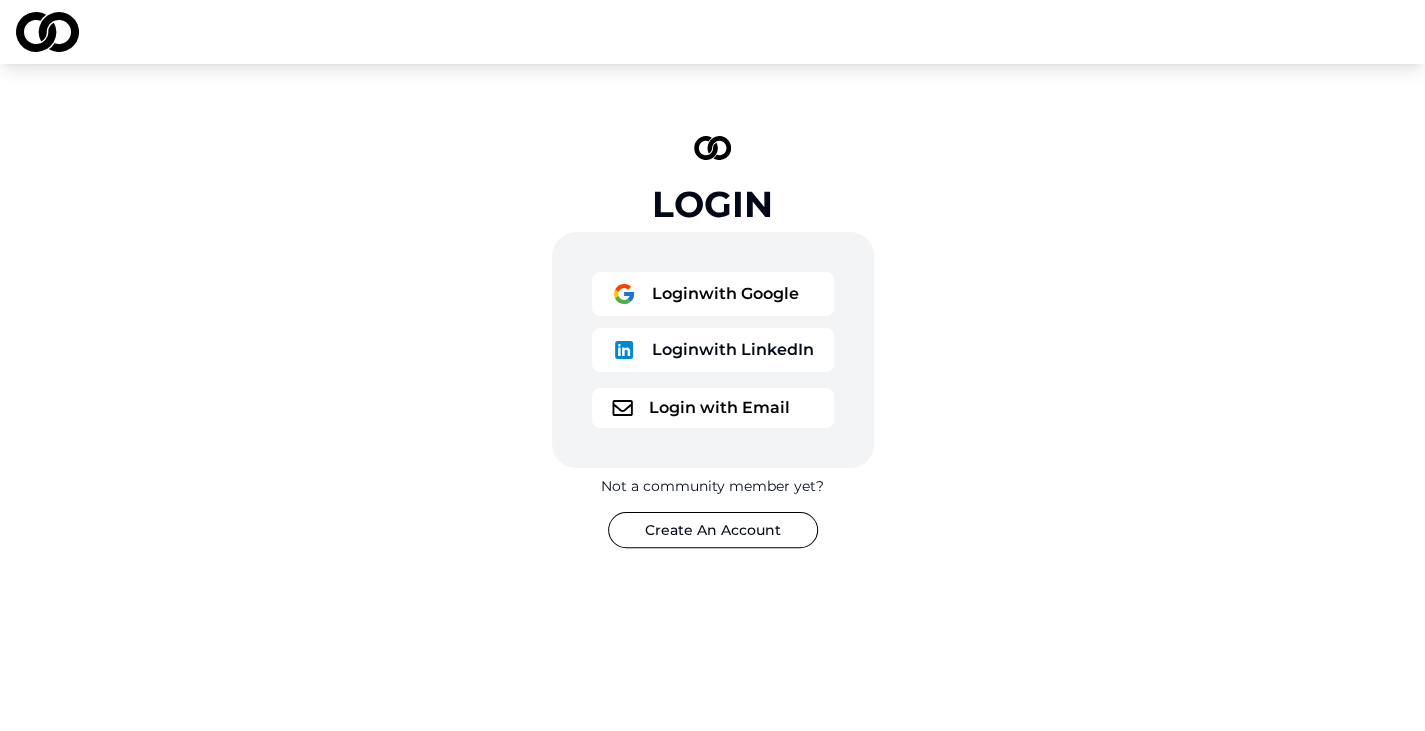 click on "Login  with Google" at bounding box center [713, 294] 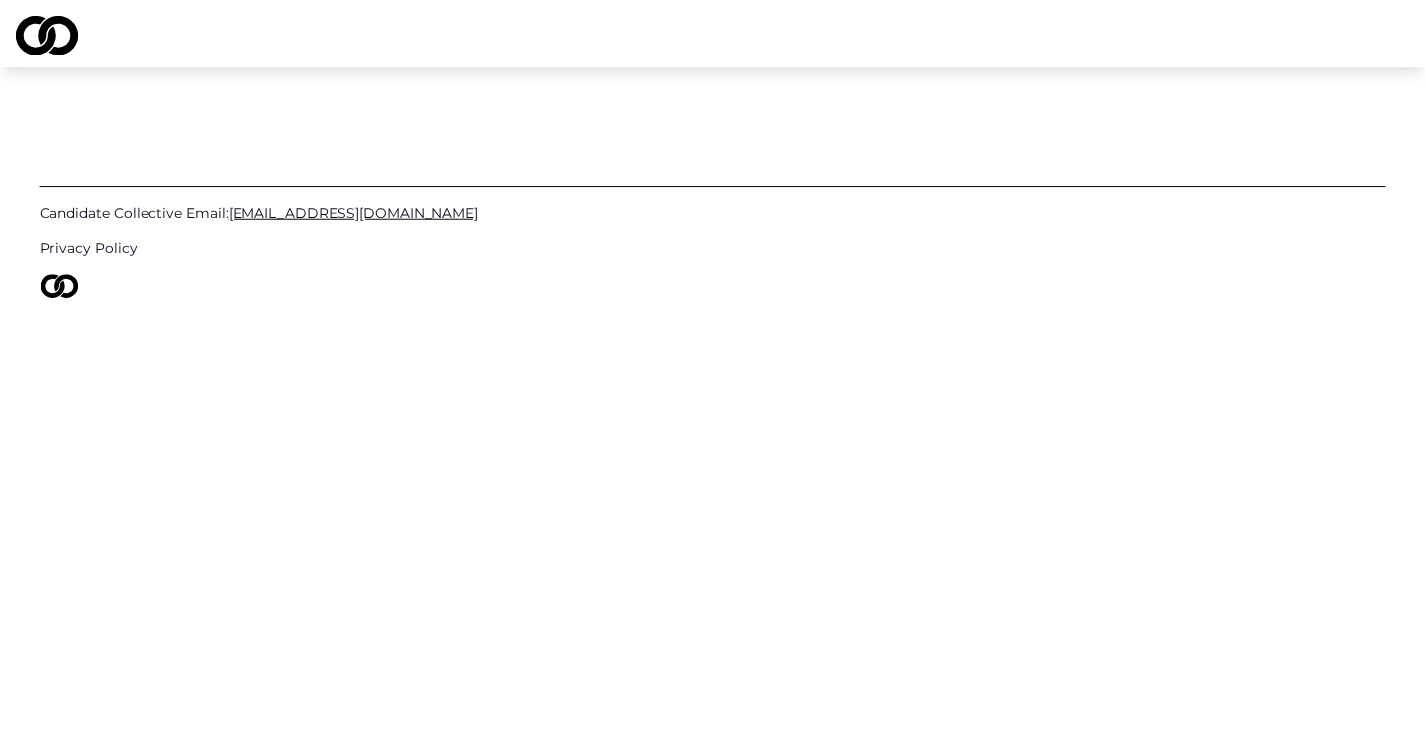 scroll, scrollTop: 0, scrollLeft: 0, axis: both 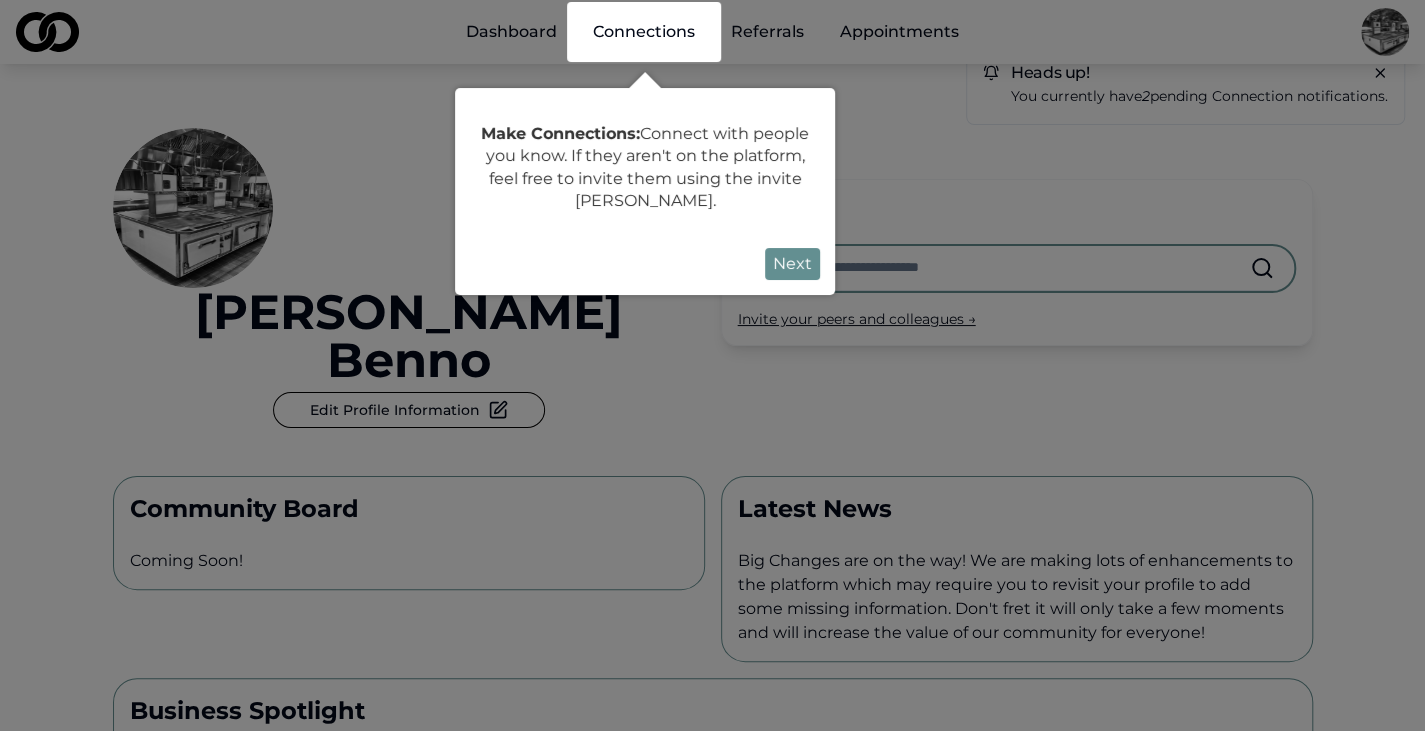 click on "Next" at bounding box center (792, 264) 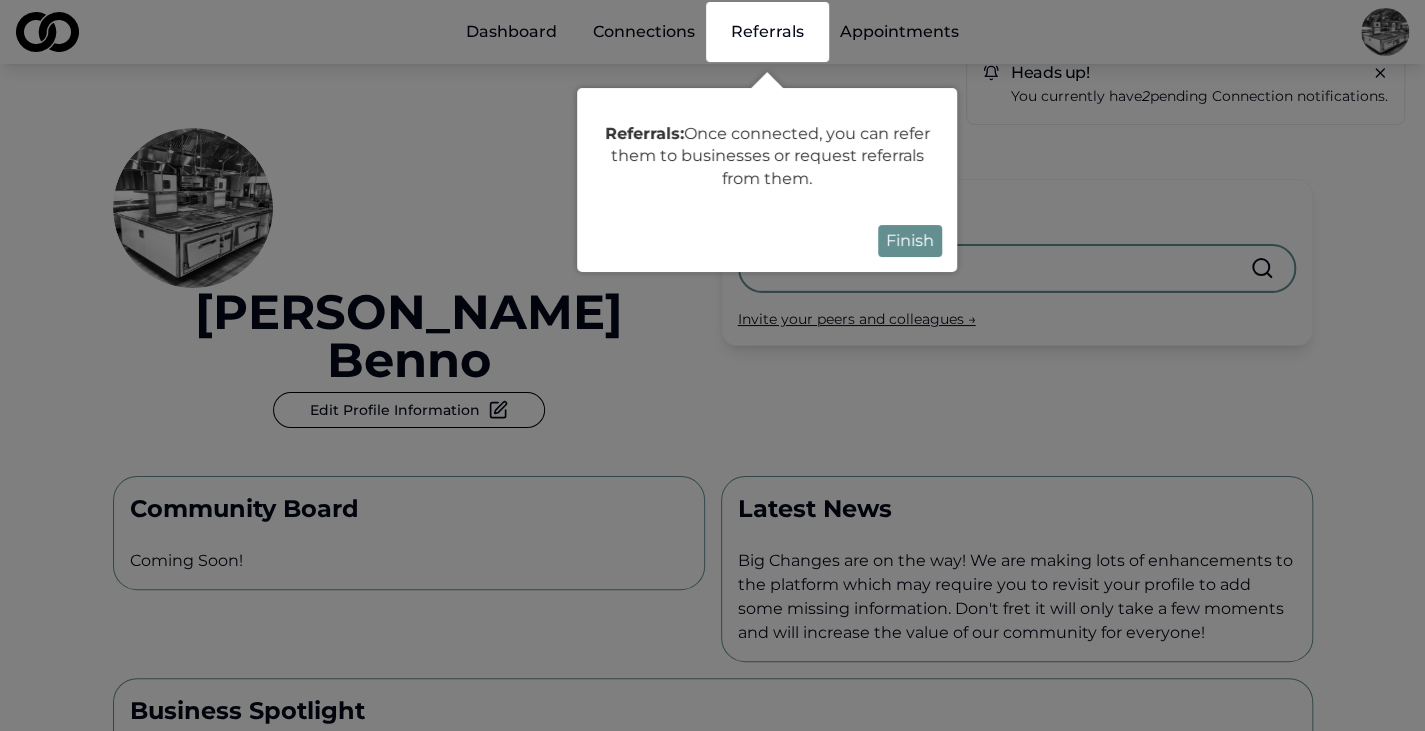 click at bounding box center (712, 647) 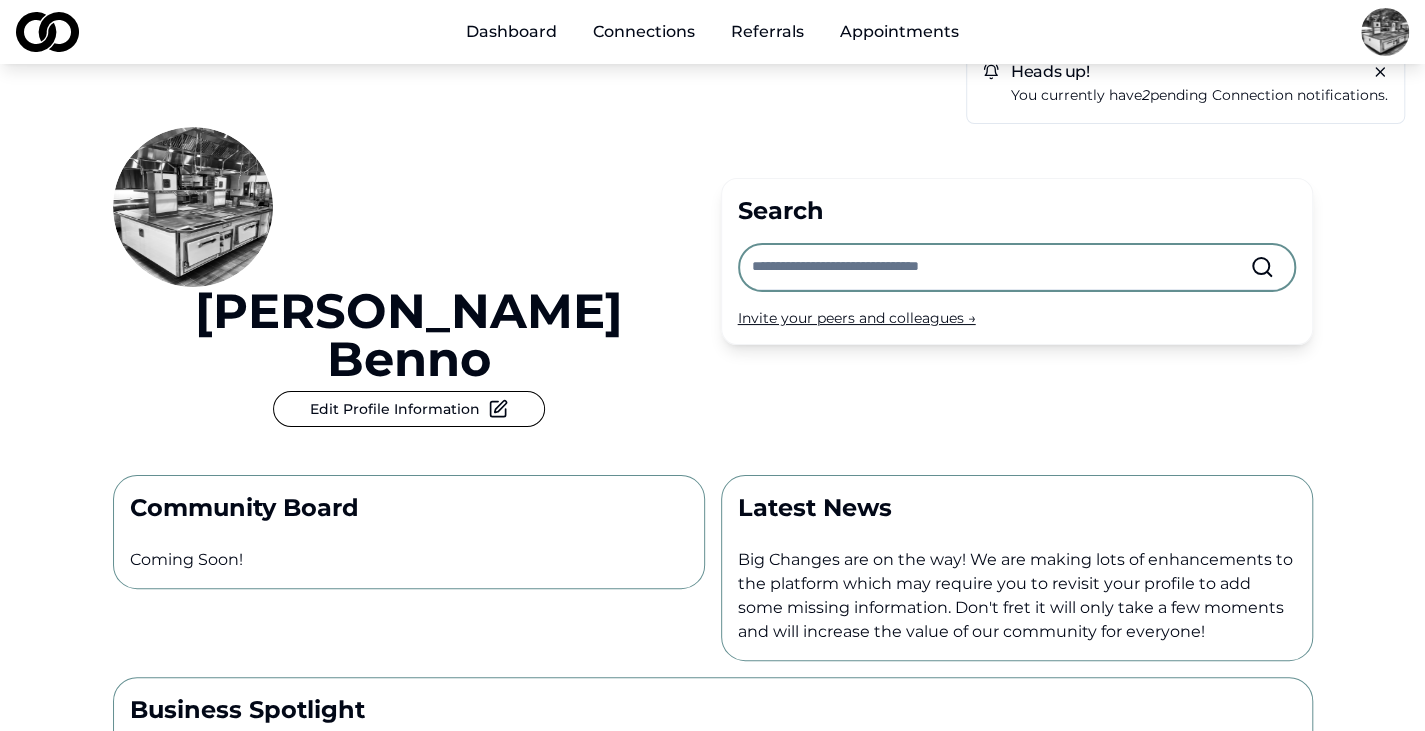 scroll, scrollTop: 0, scrollLeft: 0, axis: both 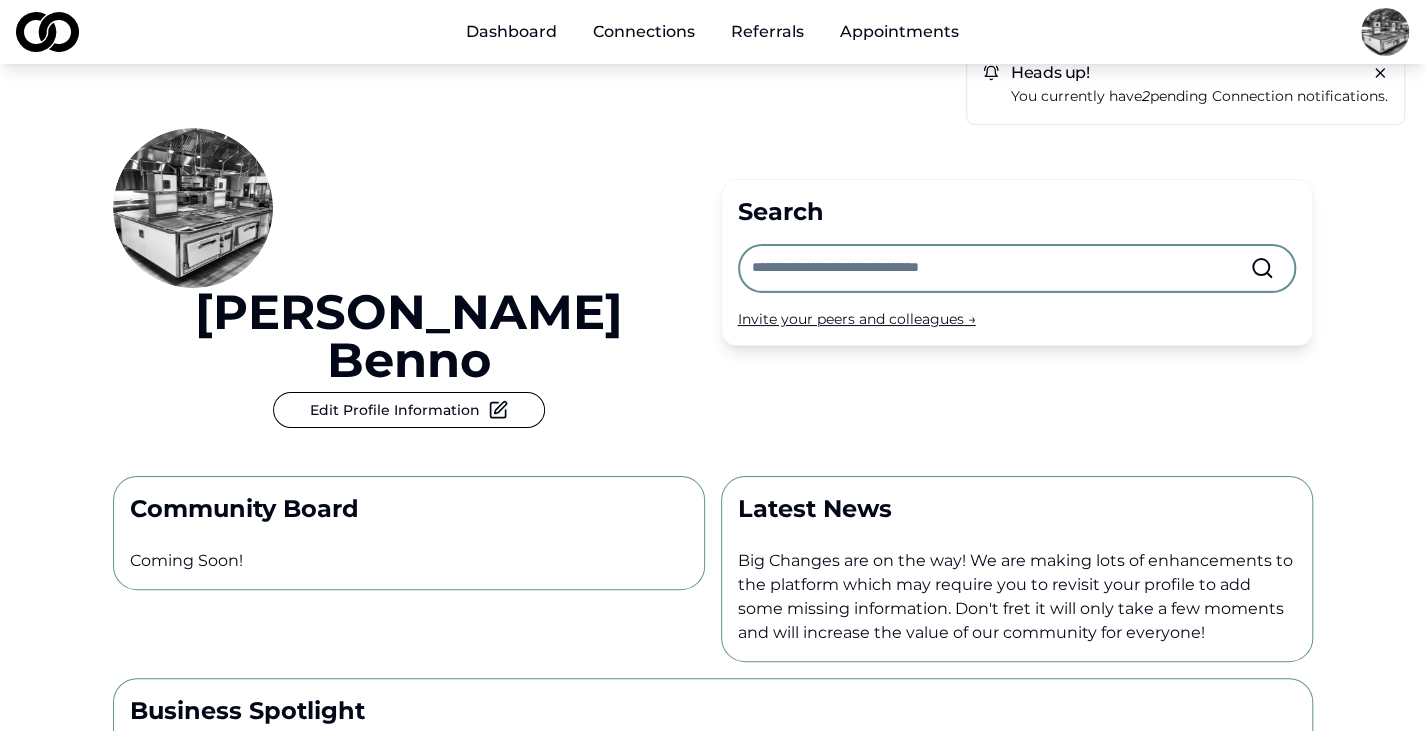 click on "You currently have  2  pending   connection   notifications." at bounding box center [1199, 96] 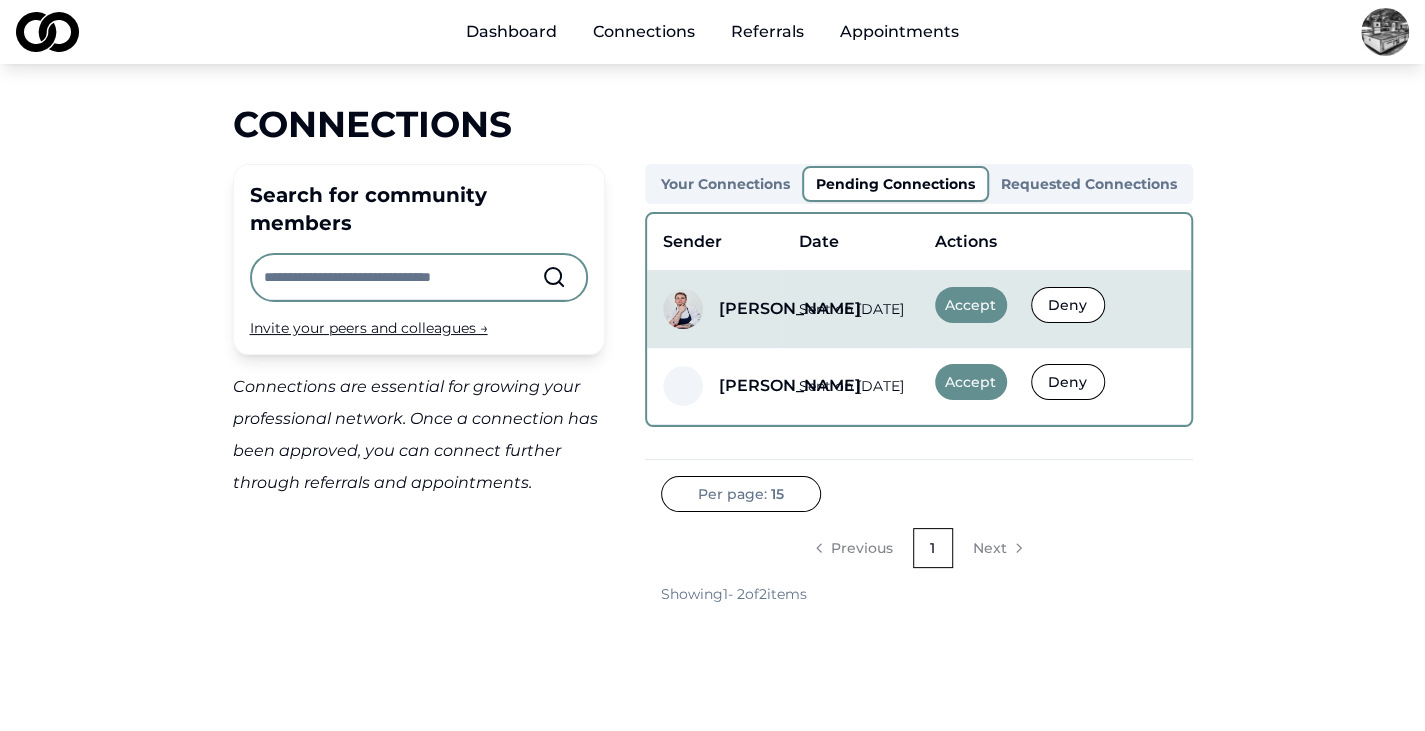 click on "Accept" at bounding box center [971, 305] 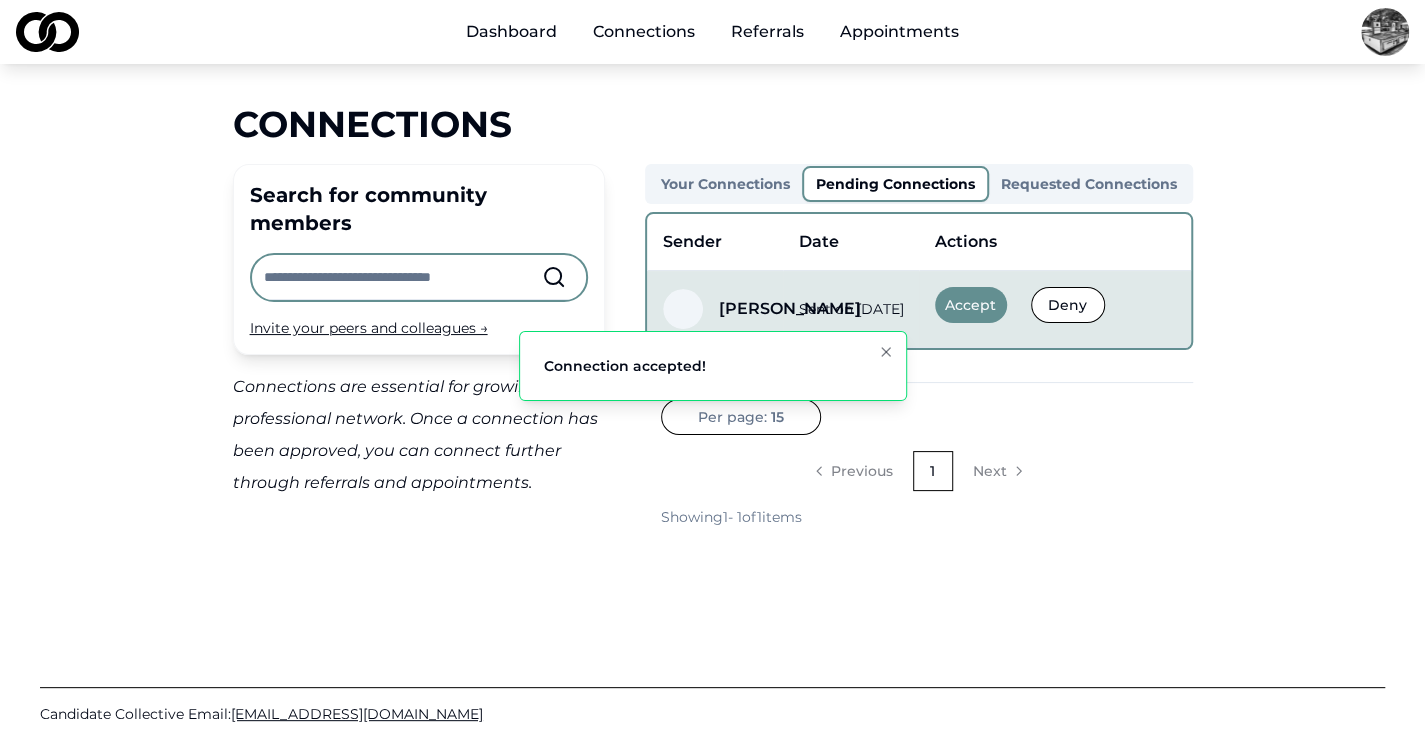 click on "Accept" at bounding box center (971, 305) 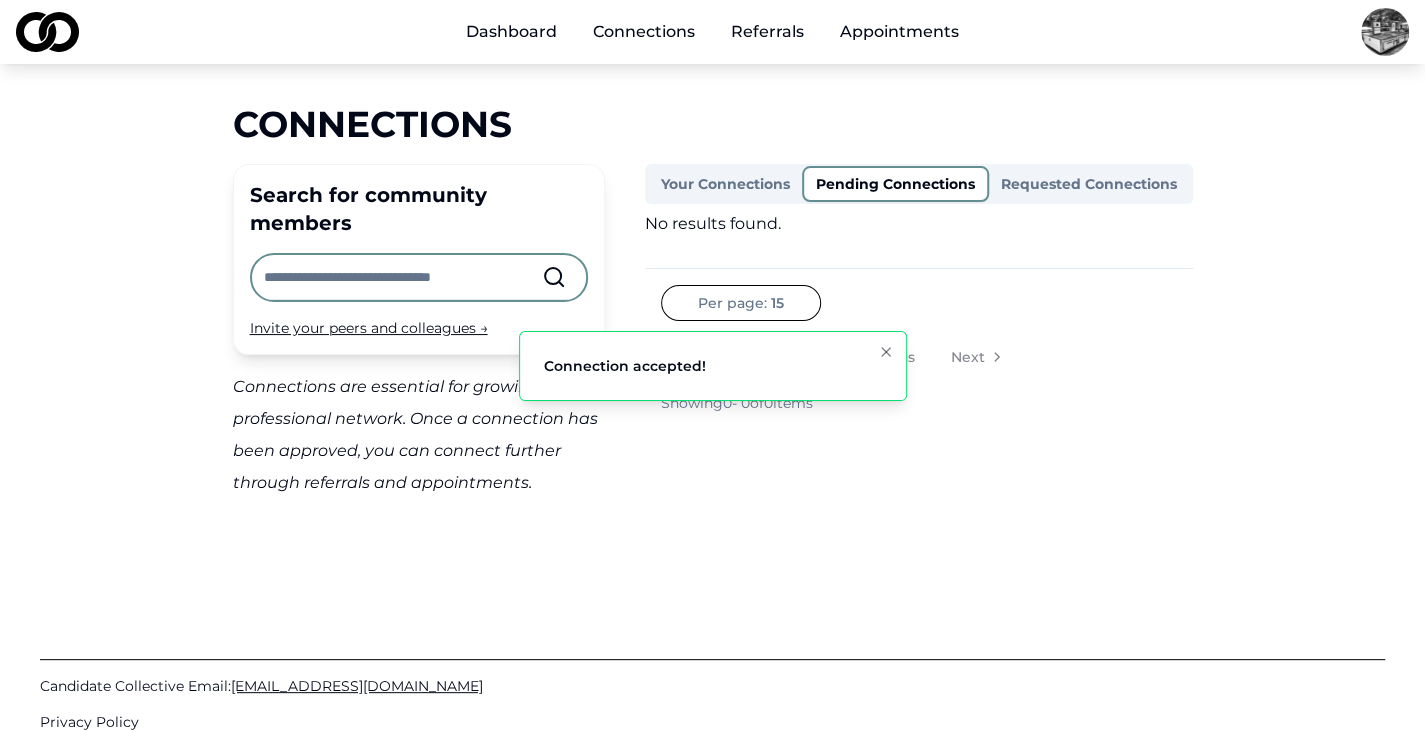 click 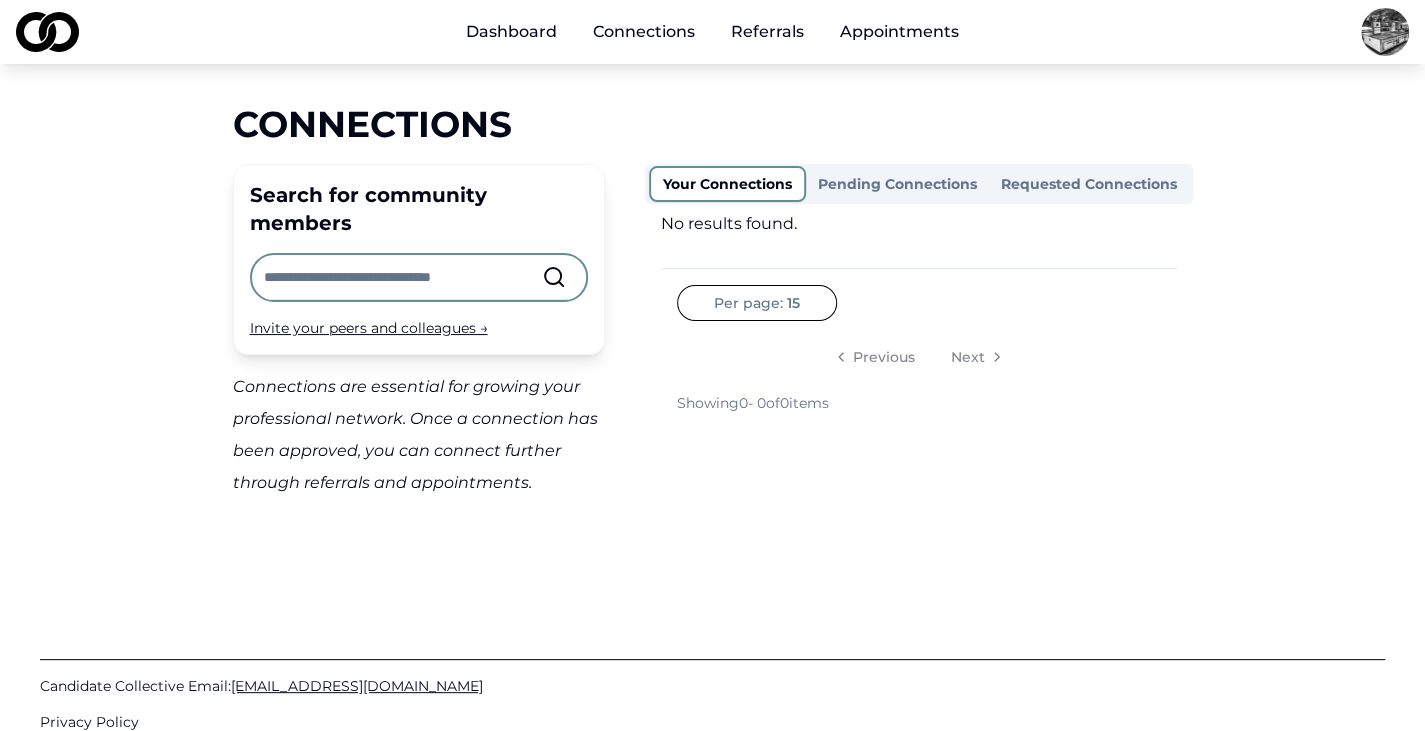 click on "Your Connections" at bounding box center (727, 184) 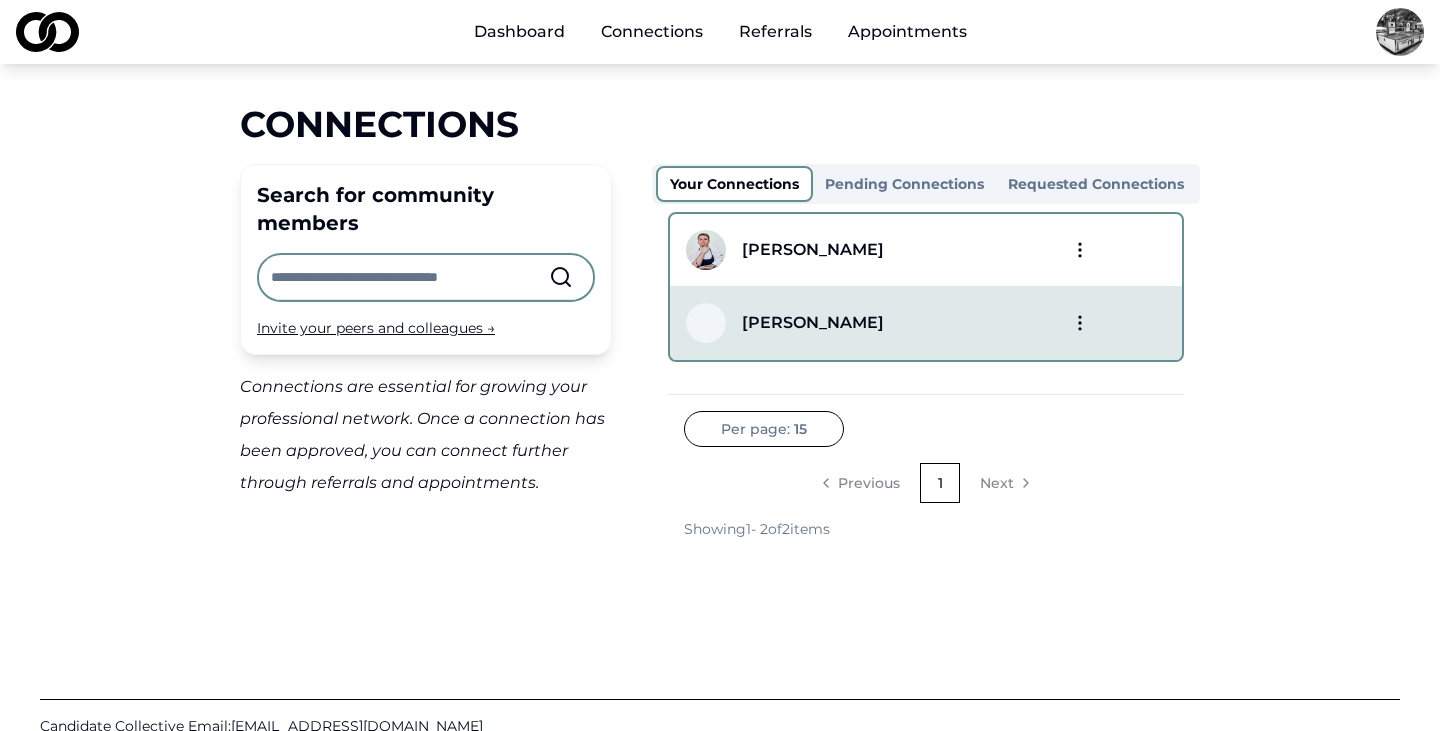 click on "Dashboard Connections Referrals Appointments Connections Search for community members Invite your peers and colleagues → Connections are essential for growing your professional network. Once a connection has been approved, you can connect further through referrals and appointments. Your Connections Pending Connections Requested Connections Daniel Lugovtsov Michael Sherman Per page:  15   Previous 1 Next Showing  1  -   2  of  2  items Candidate Collective Email:  Info@CandidateCollective.com Privacy Policy /connections?tab=pending-connections" at bounding box center [720, 365] 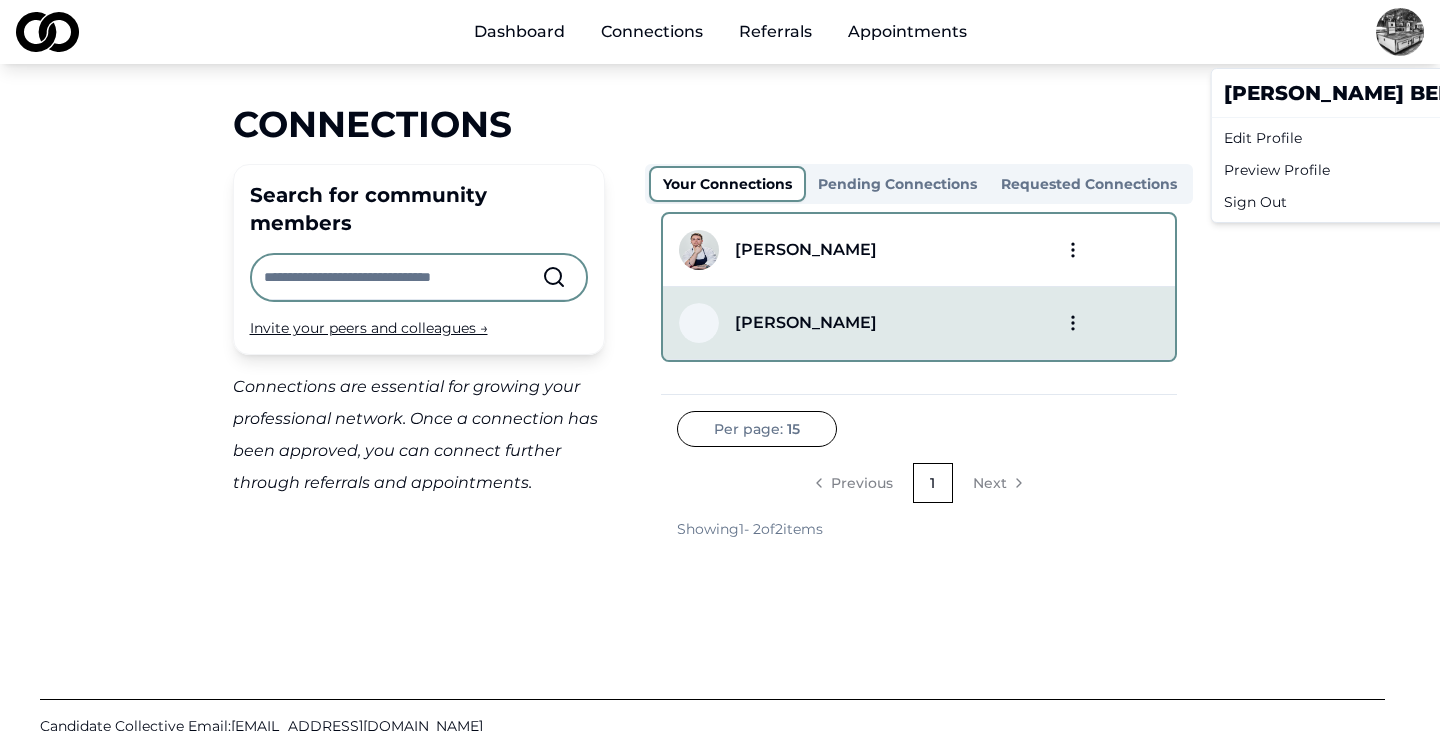 click on "Edit Profile" at bounding box center [1355, 138] 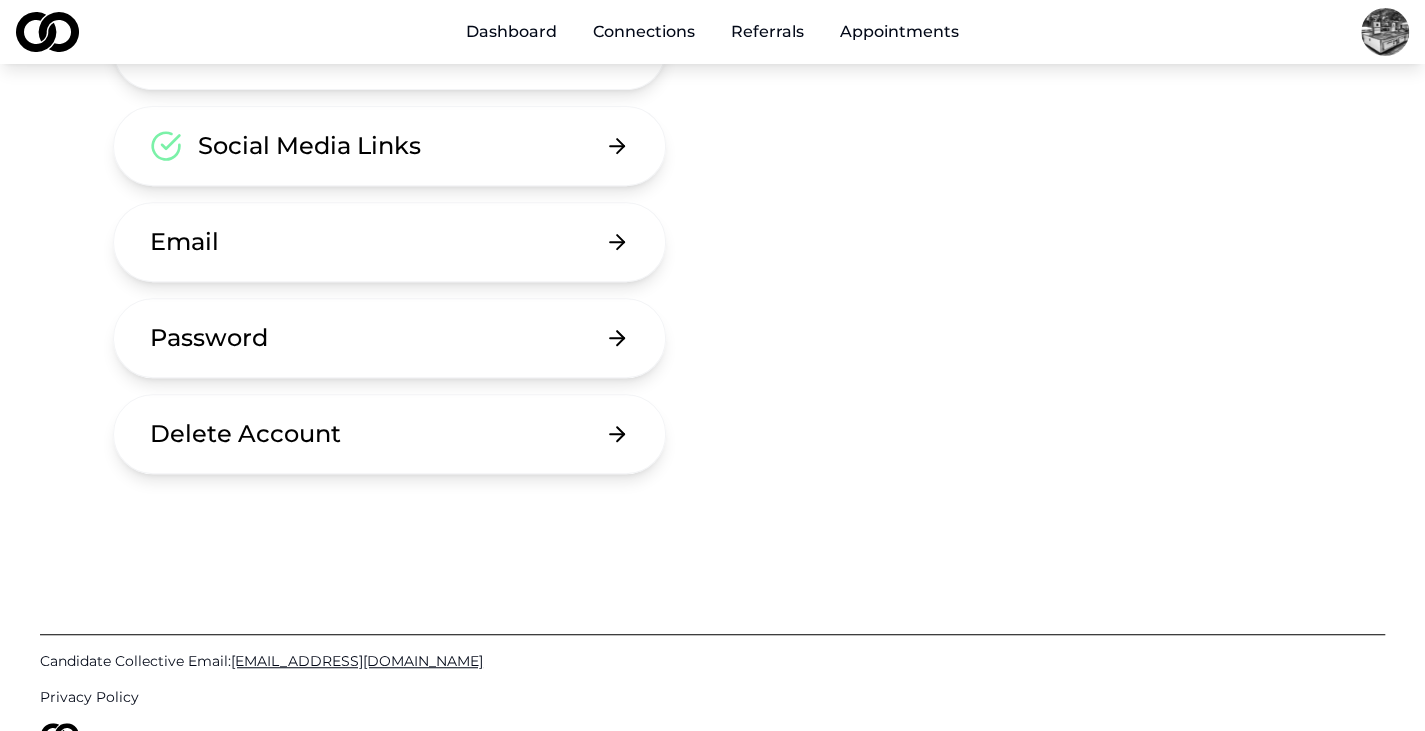scroll, scrollTop: 437, scrollLeft: 0, axis: vertical 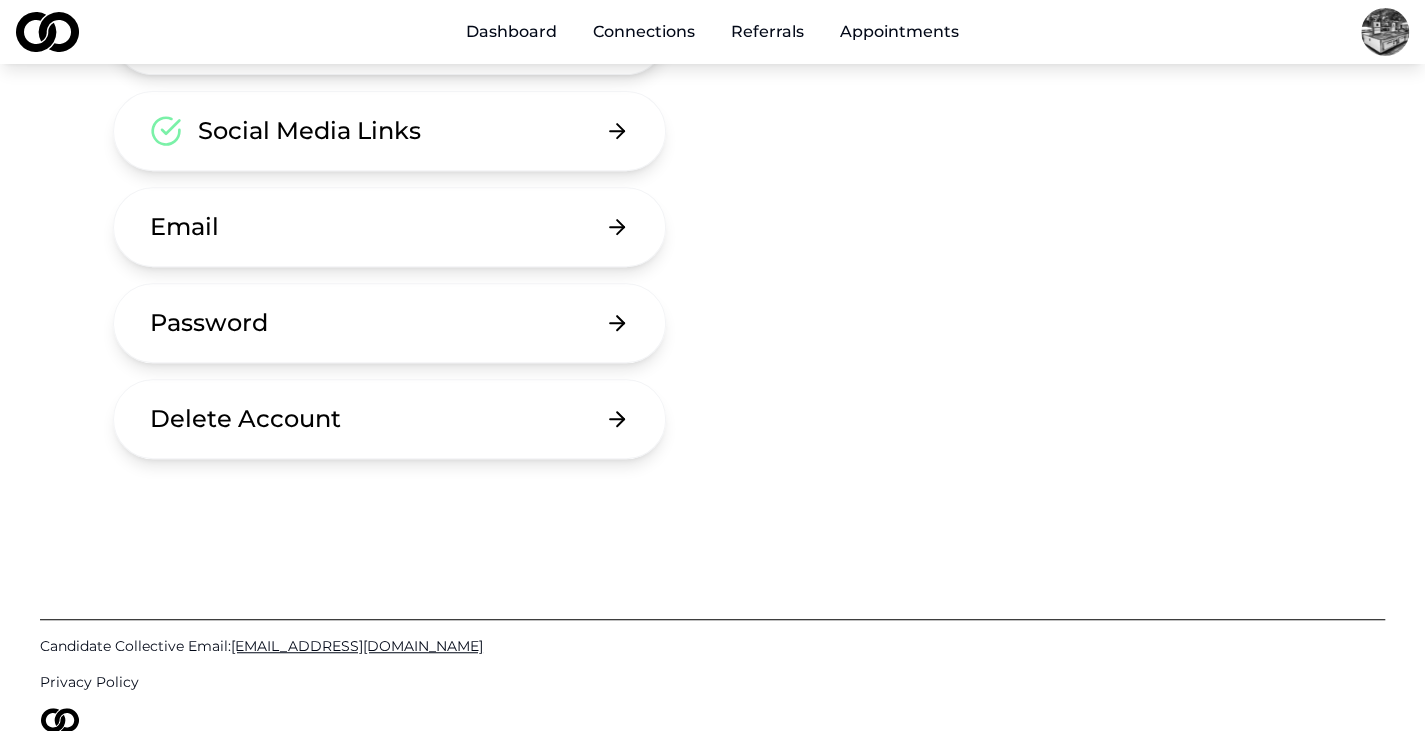 click 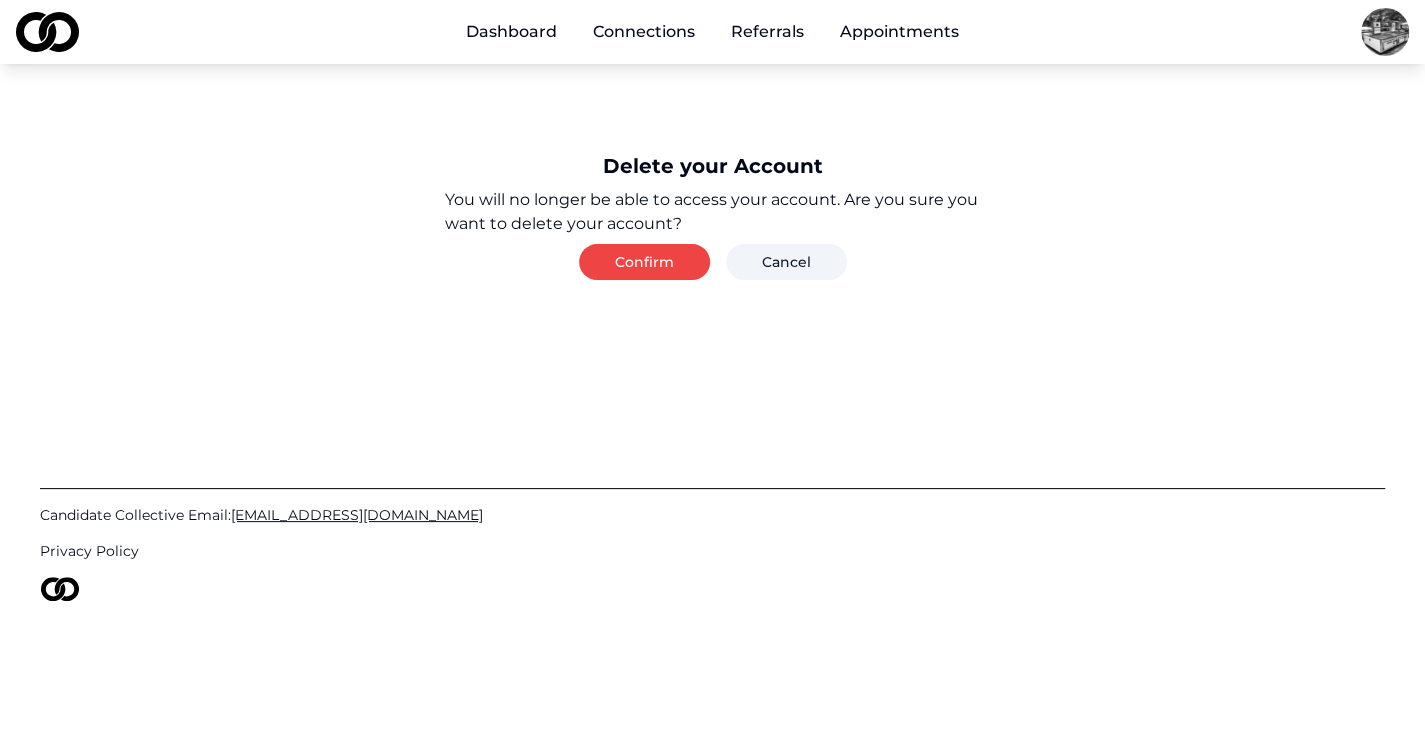 scroll, scrollTop: 0, scrollLeft: 0, axis: both 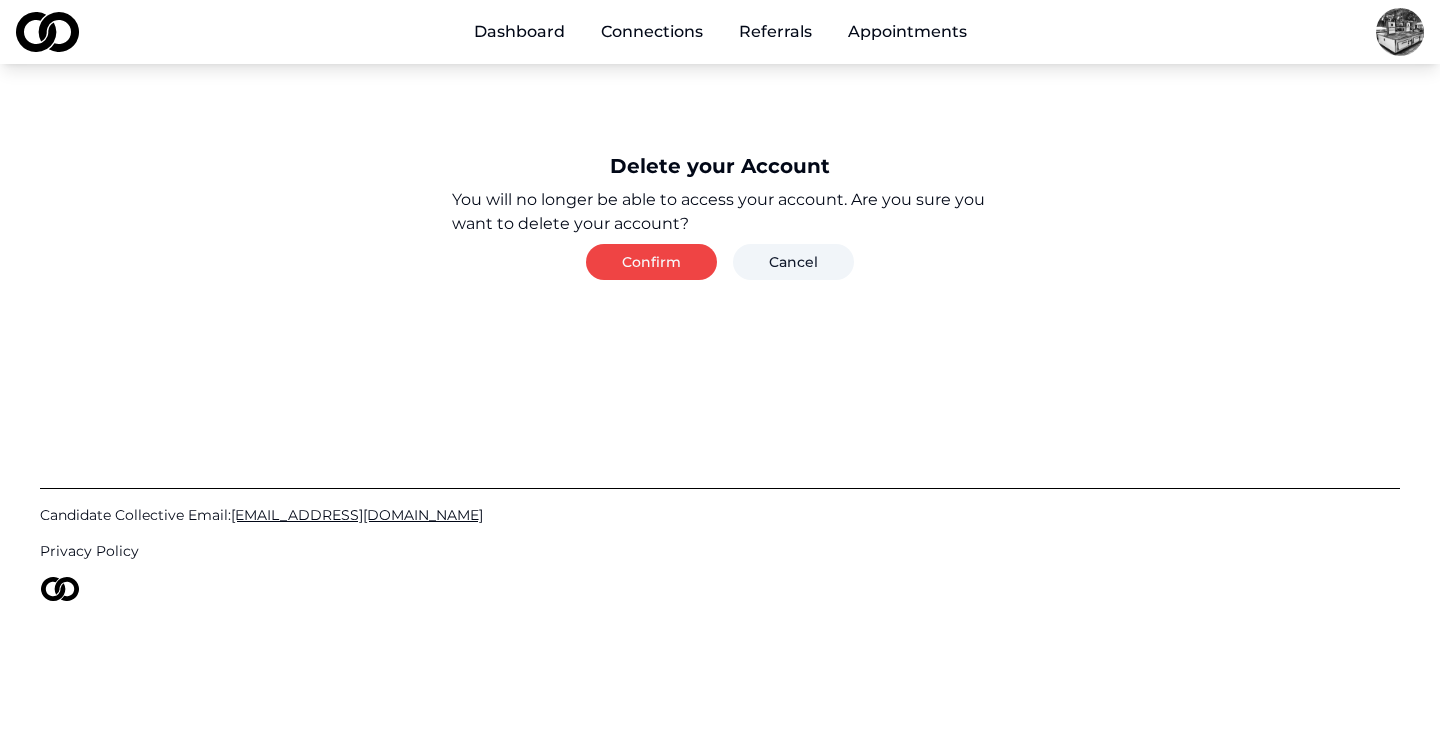 click on "Confirm" at bounding box center [651, 262] 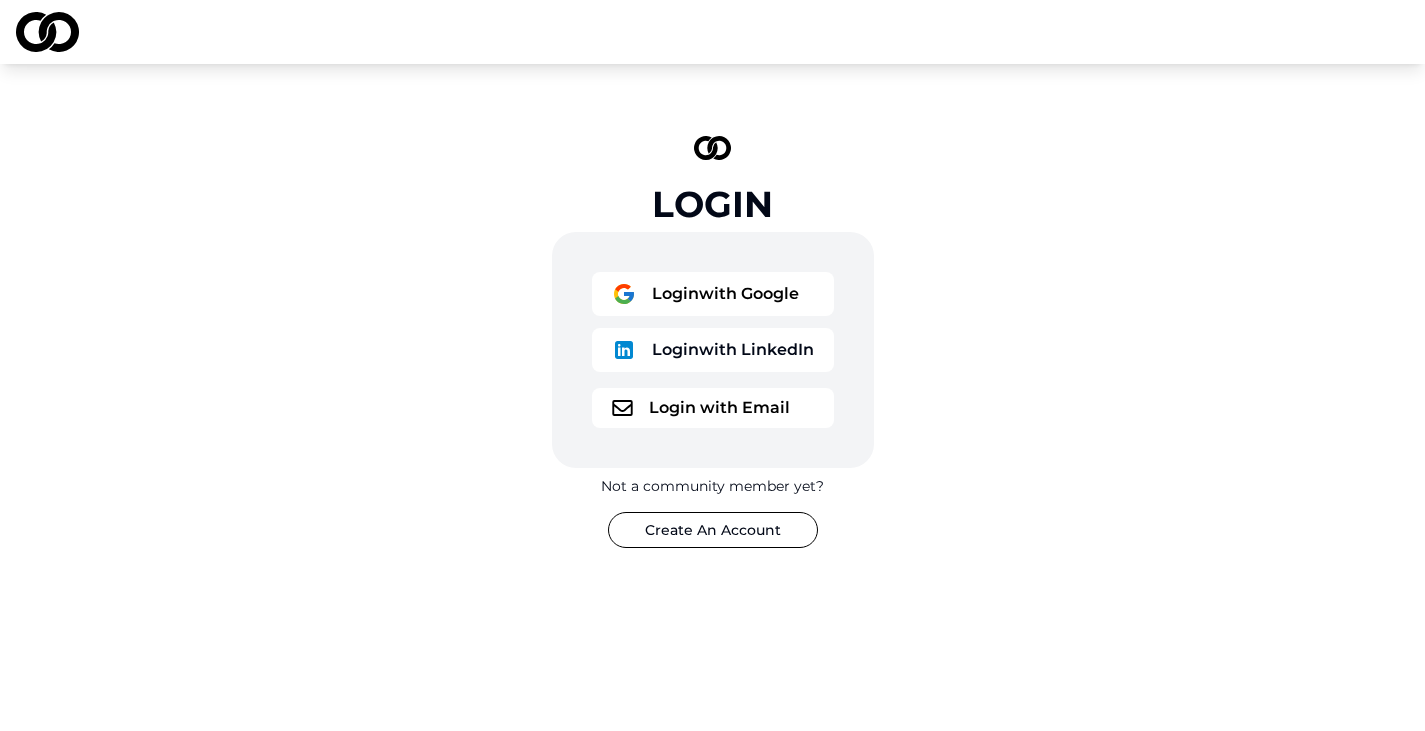 scroll, scrollTop: 0, scrollLeft: 0, axis: both 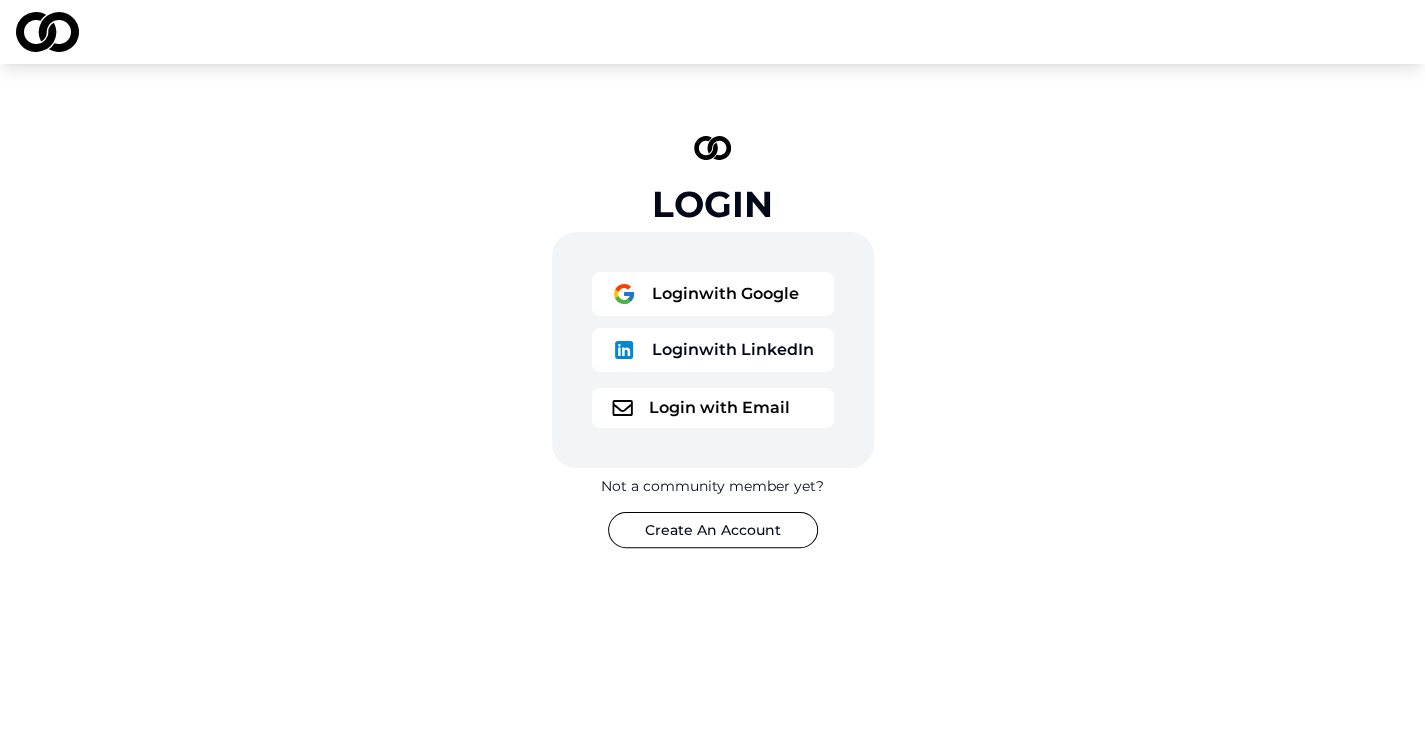 click on "Create An Account" at bounding box center [713, 530] 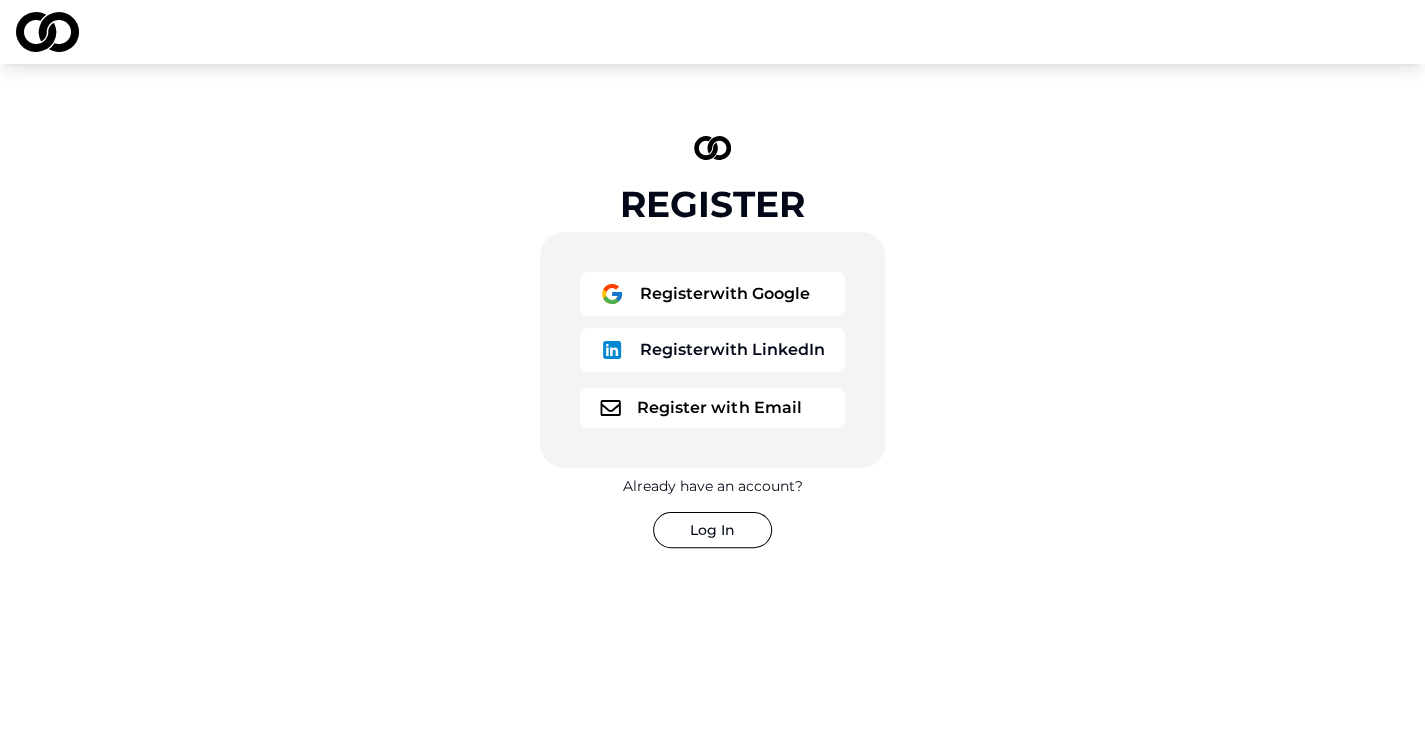 click on "Register with Email" at bounding box center (712, 408) 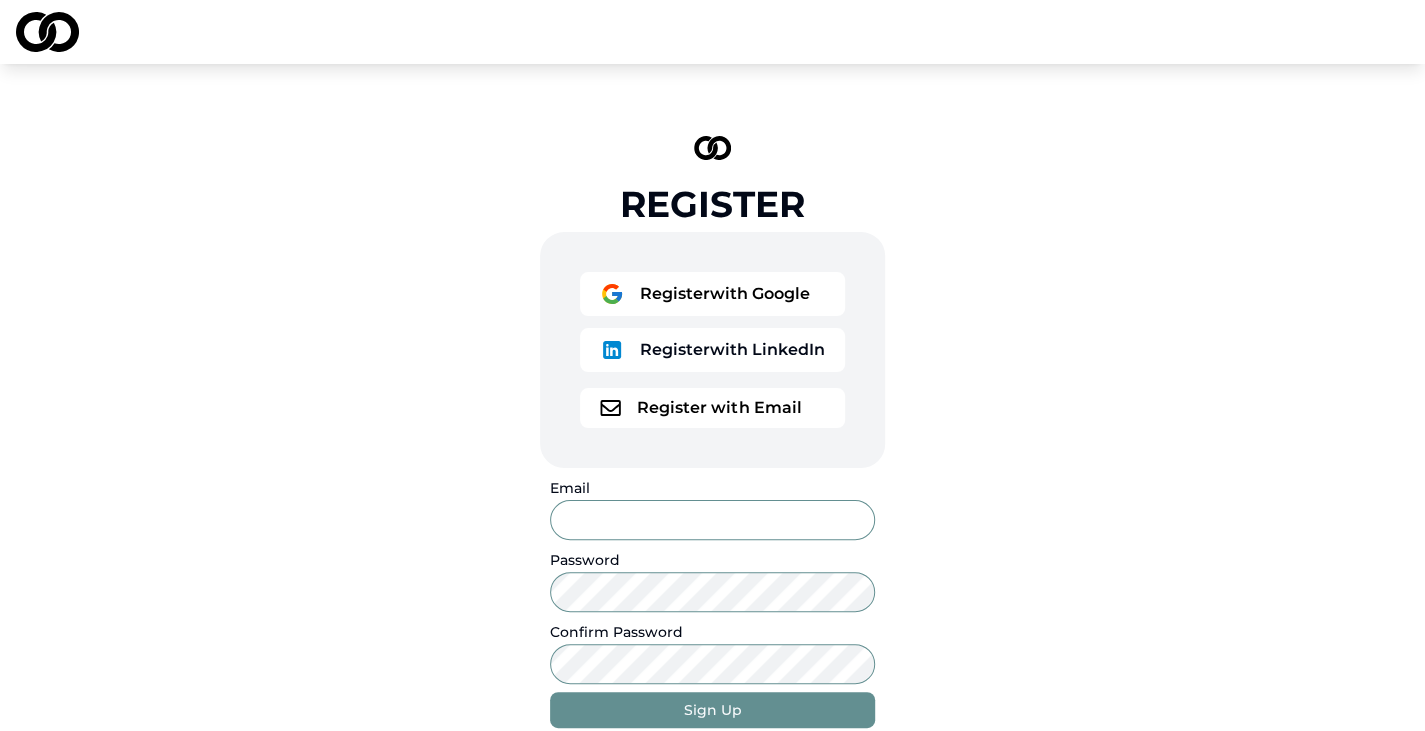 click on "Email" at bounding box center [712, 520] 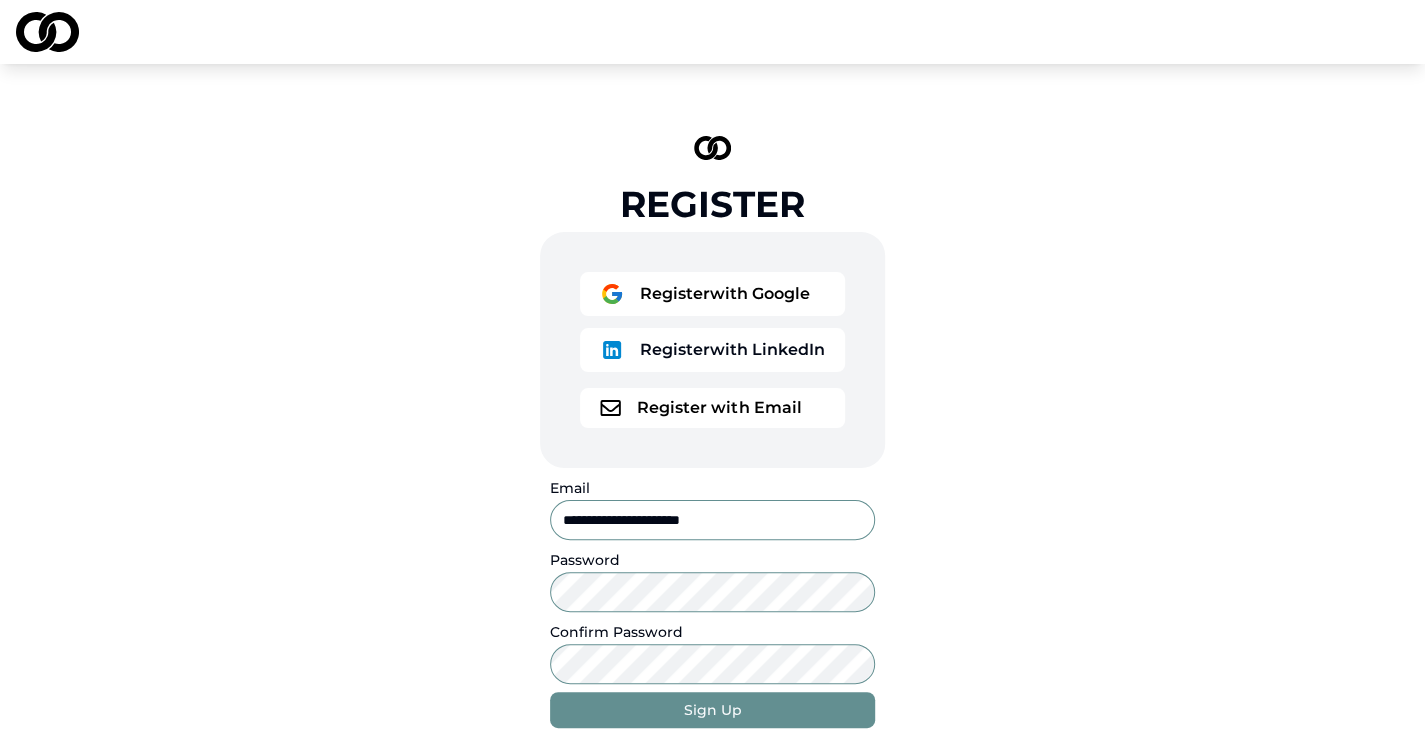 type on "**********" 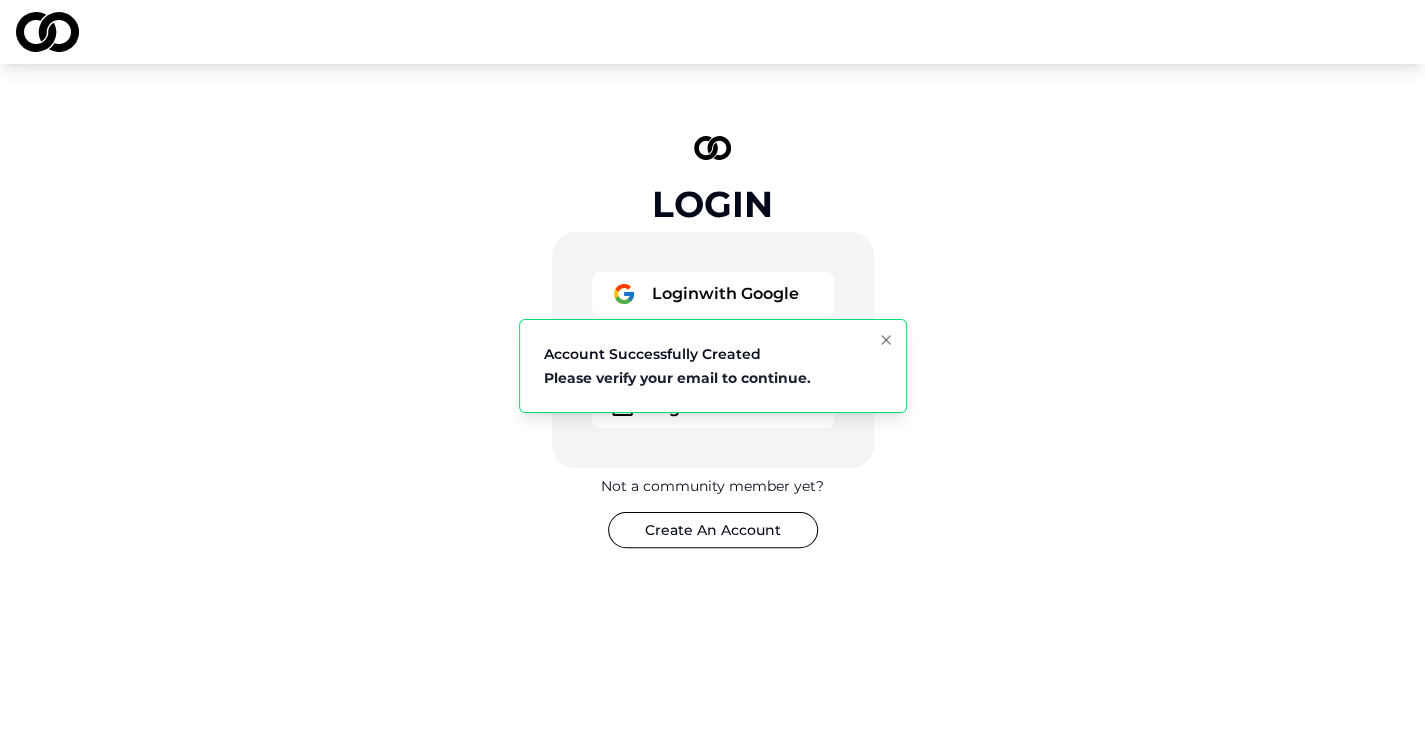 click on "Login Login  with Google Login  with LinkedIn Login with Email Not a community member yet?   Create An Account" at bounding box center (713, 342) 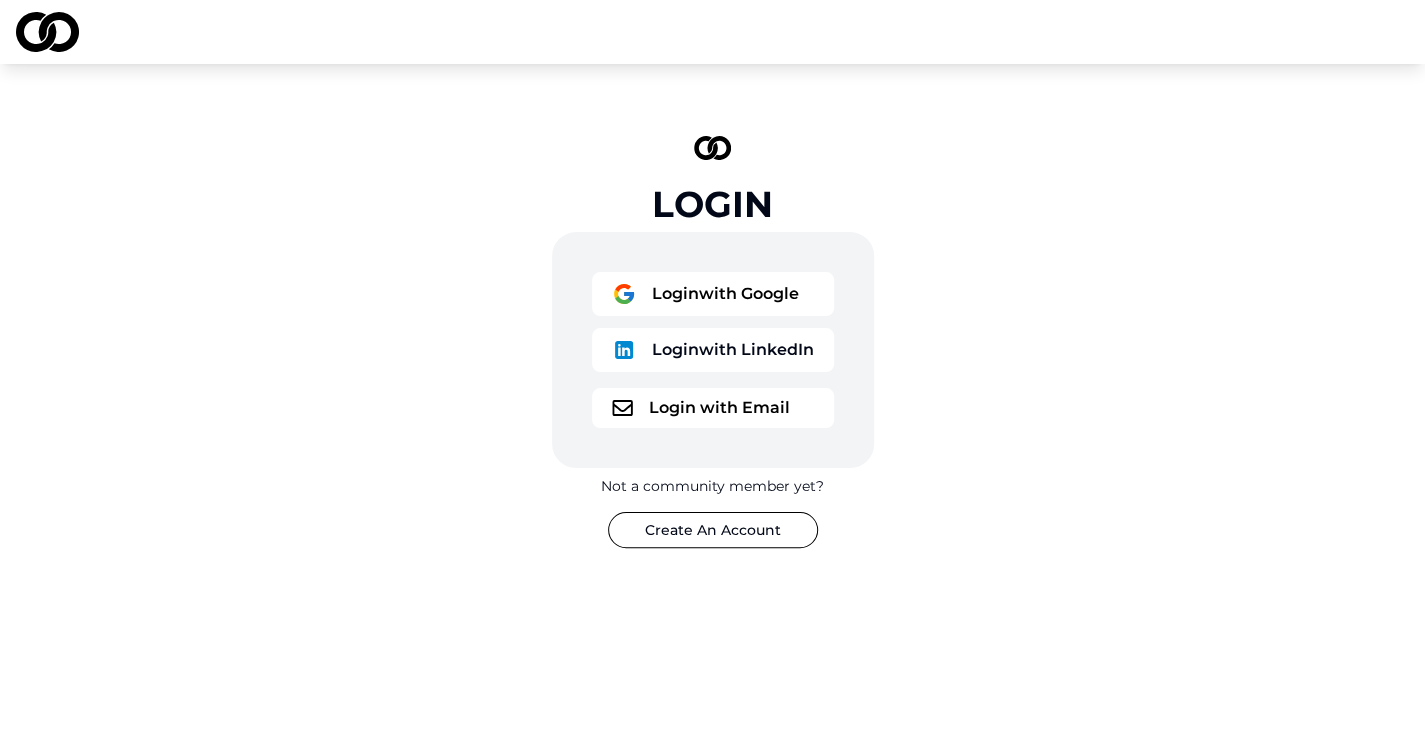 click on "Login with Email" at bounding box center [713, 408] 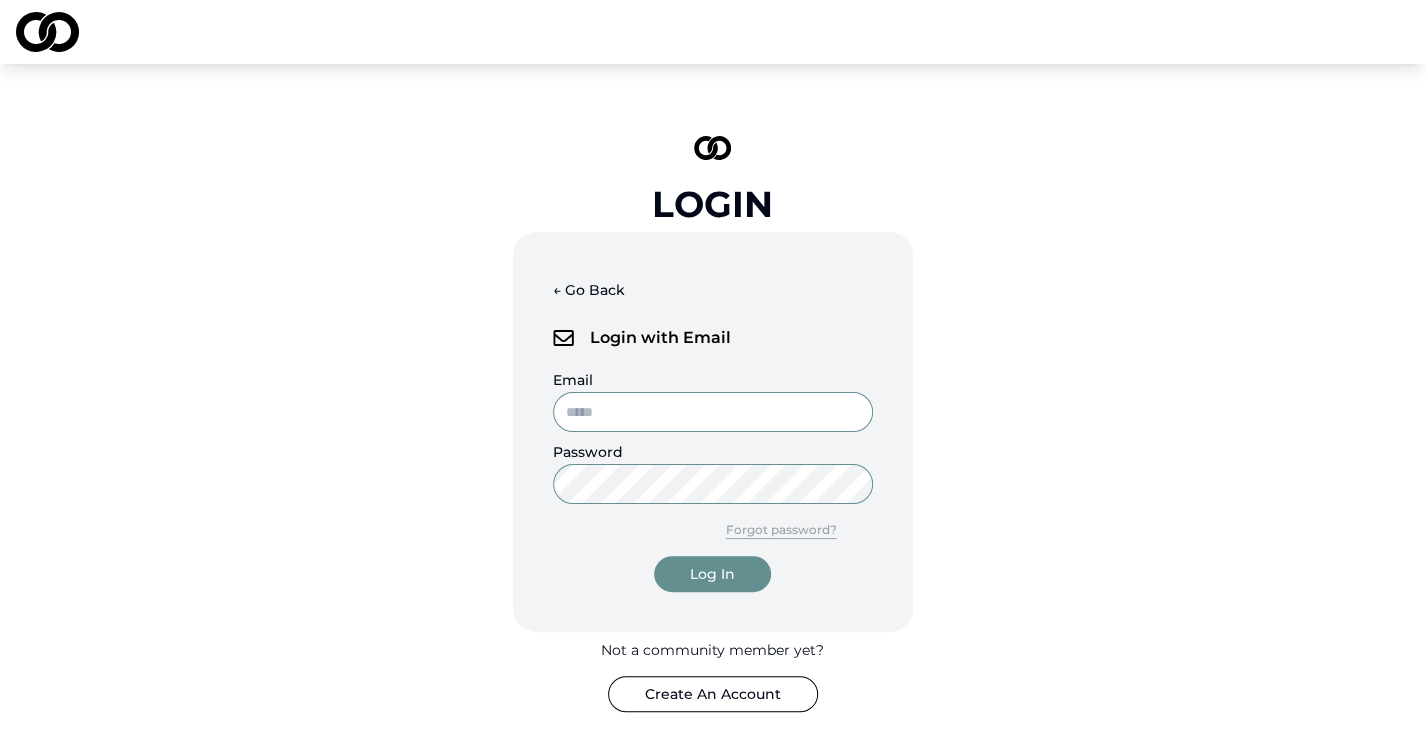 click on "Email" at bounding box center [713, 412] 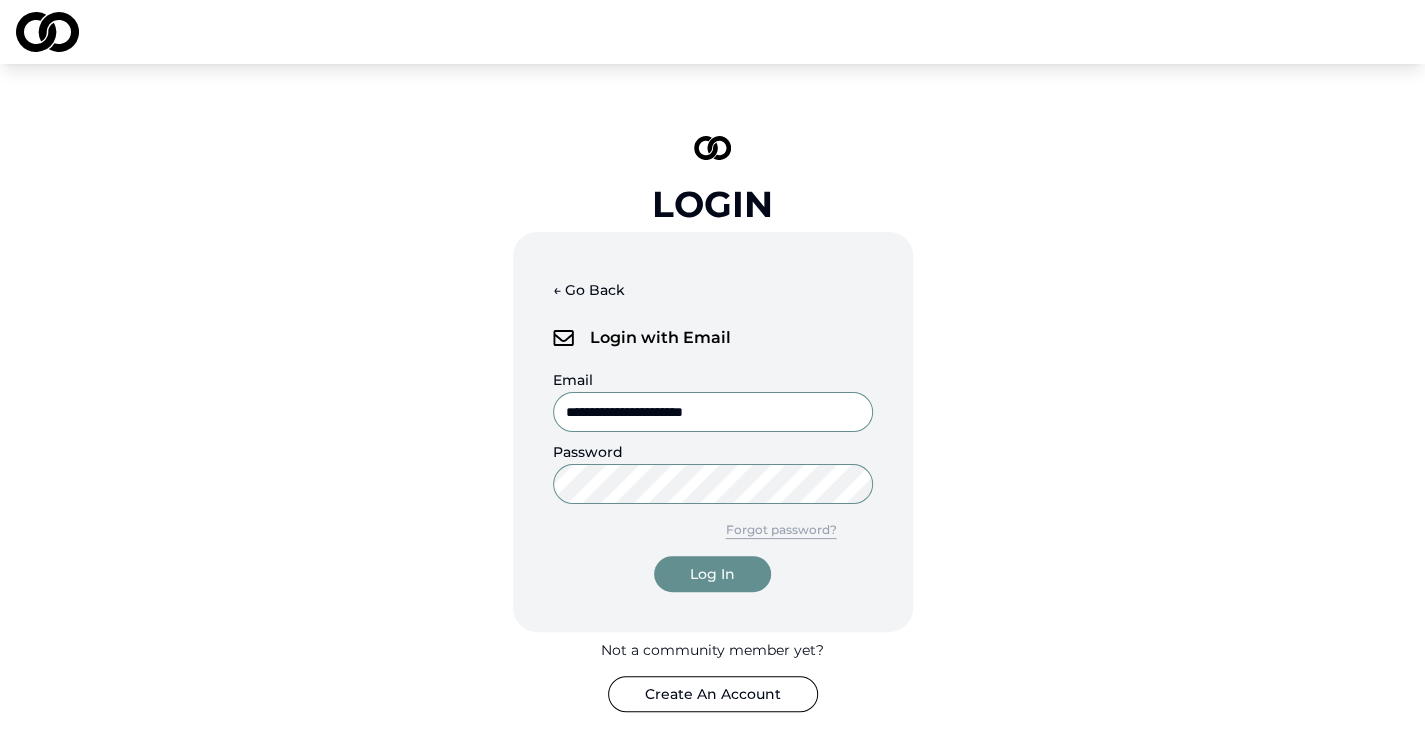 type on "**********" 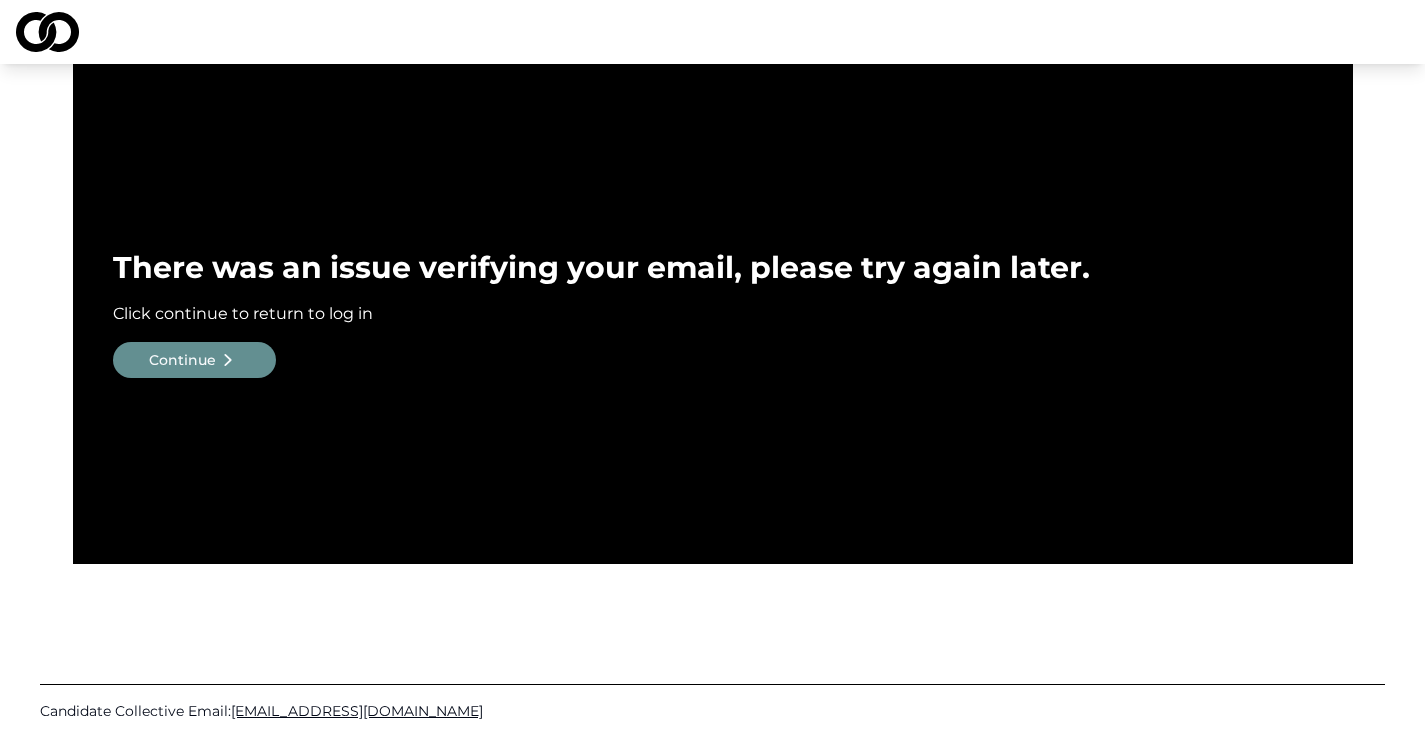 scroll, scrollTop: 0, scrollLeft: 0, axis: both 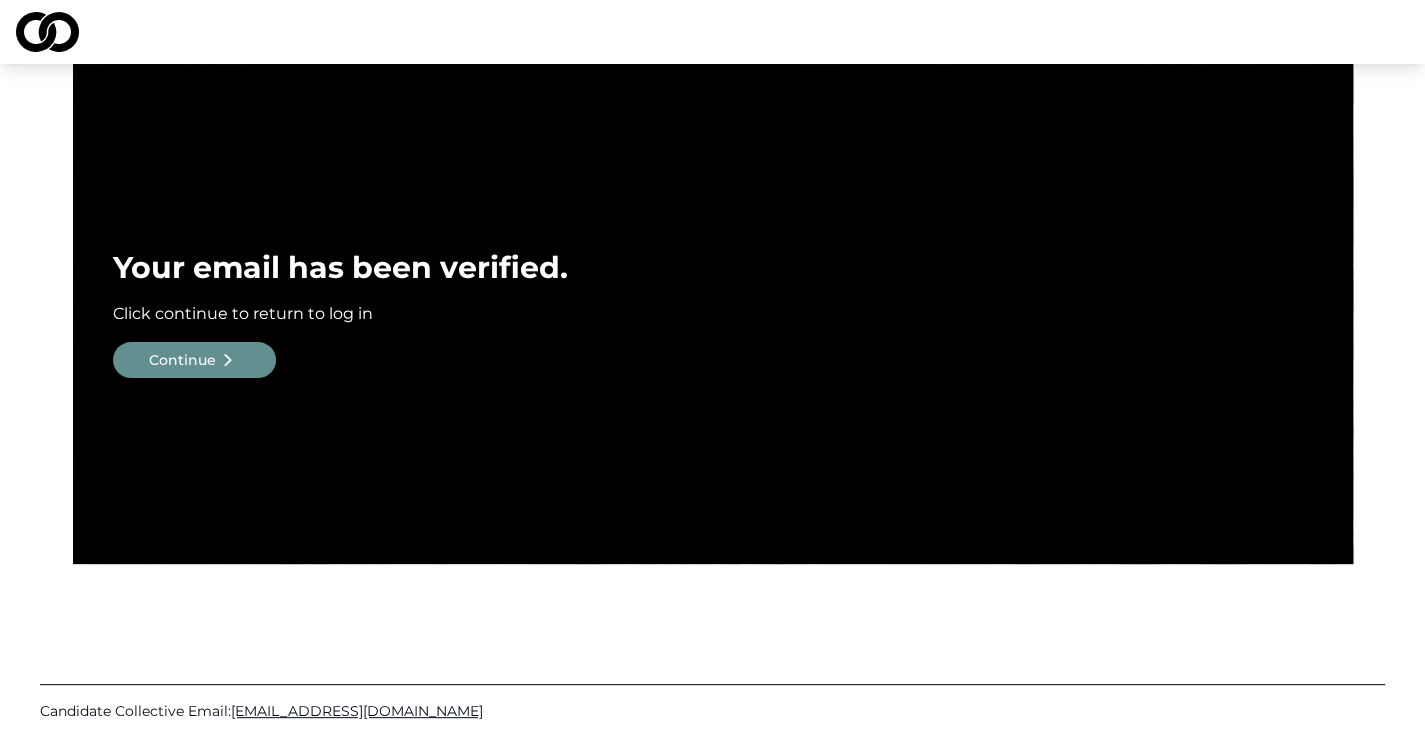 click 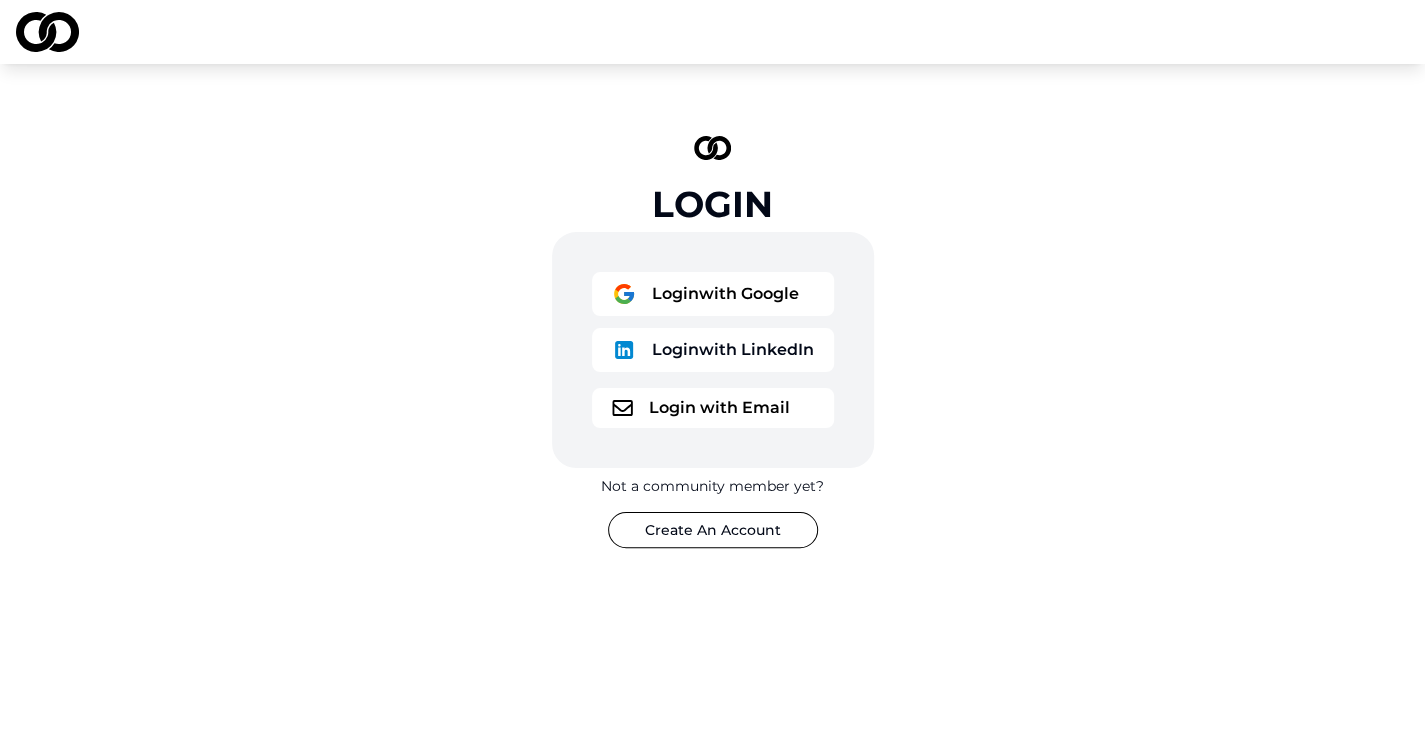 click on "Login with Email" at bounding box center (713, 408) 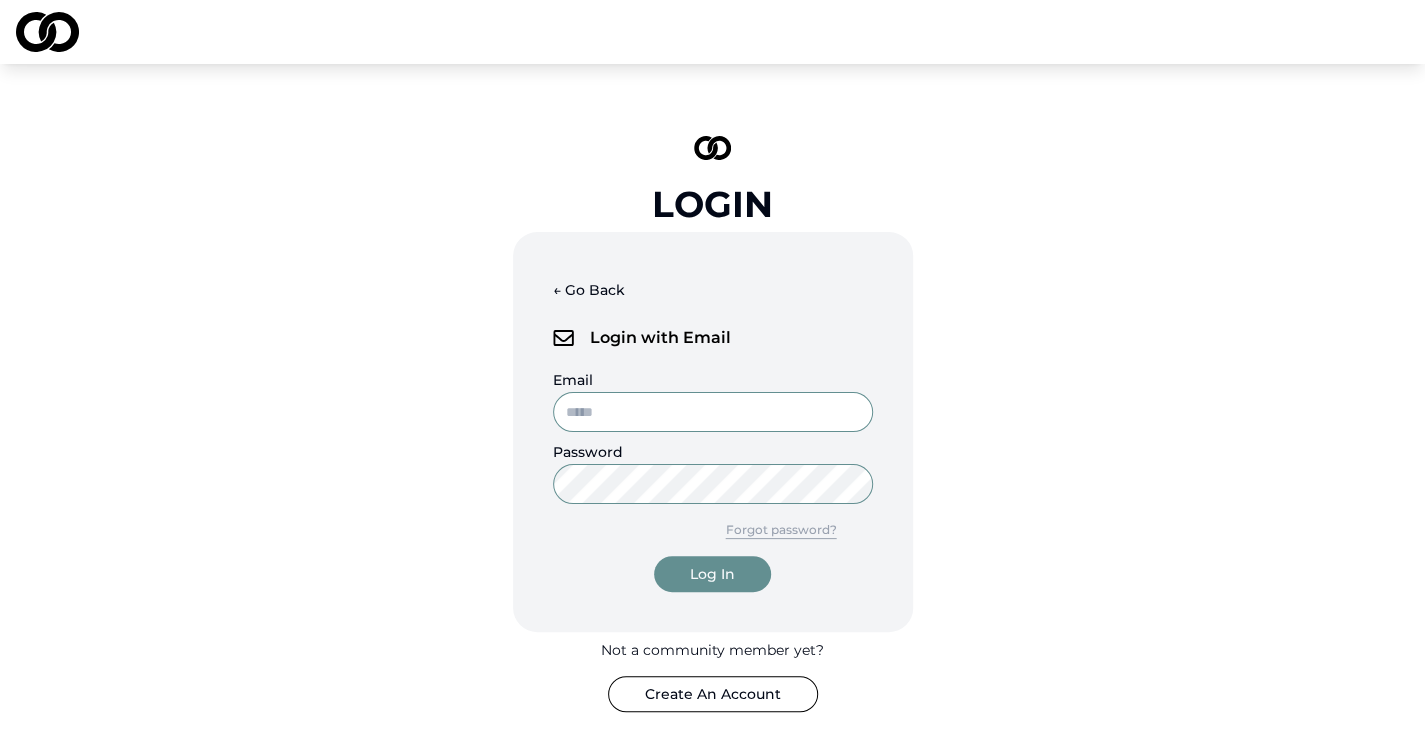 click on "Email" at bounding box center [713, 412] 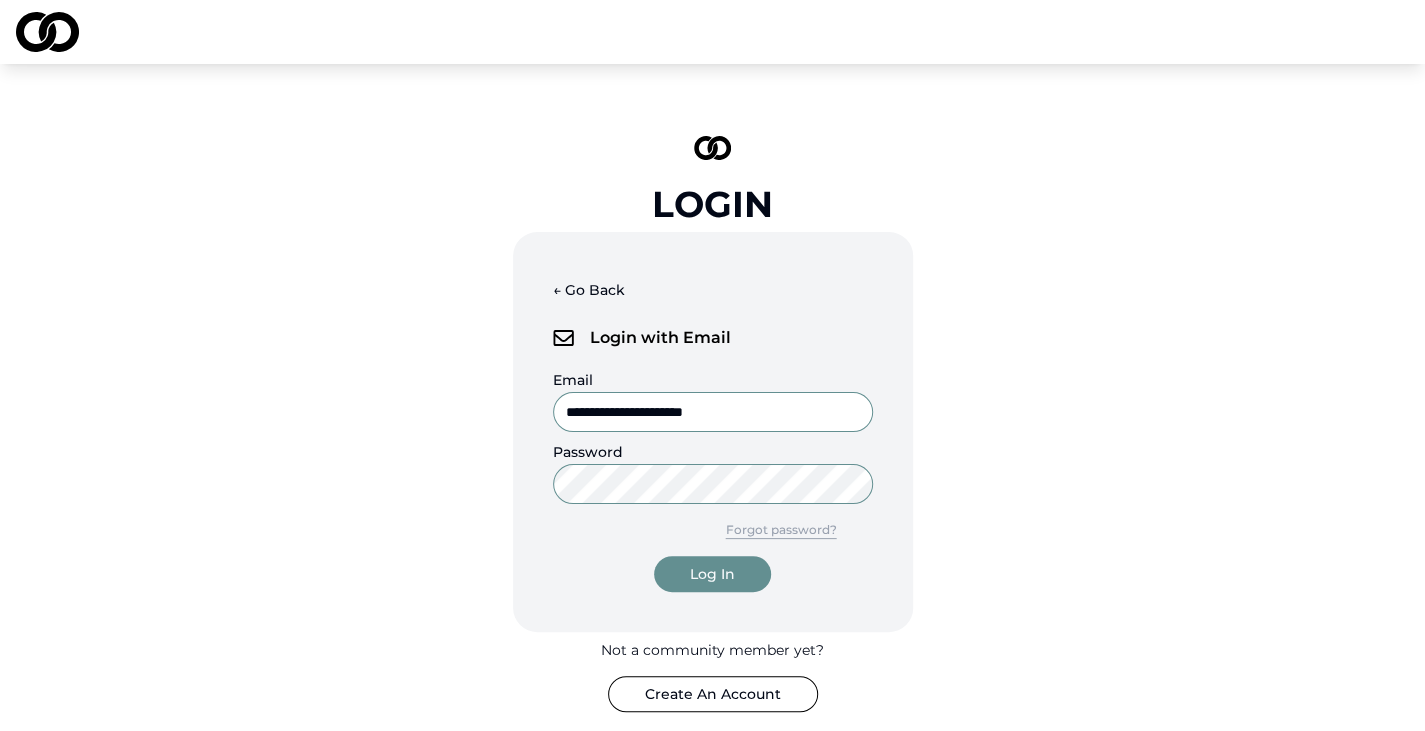 type on "**********" 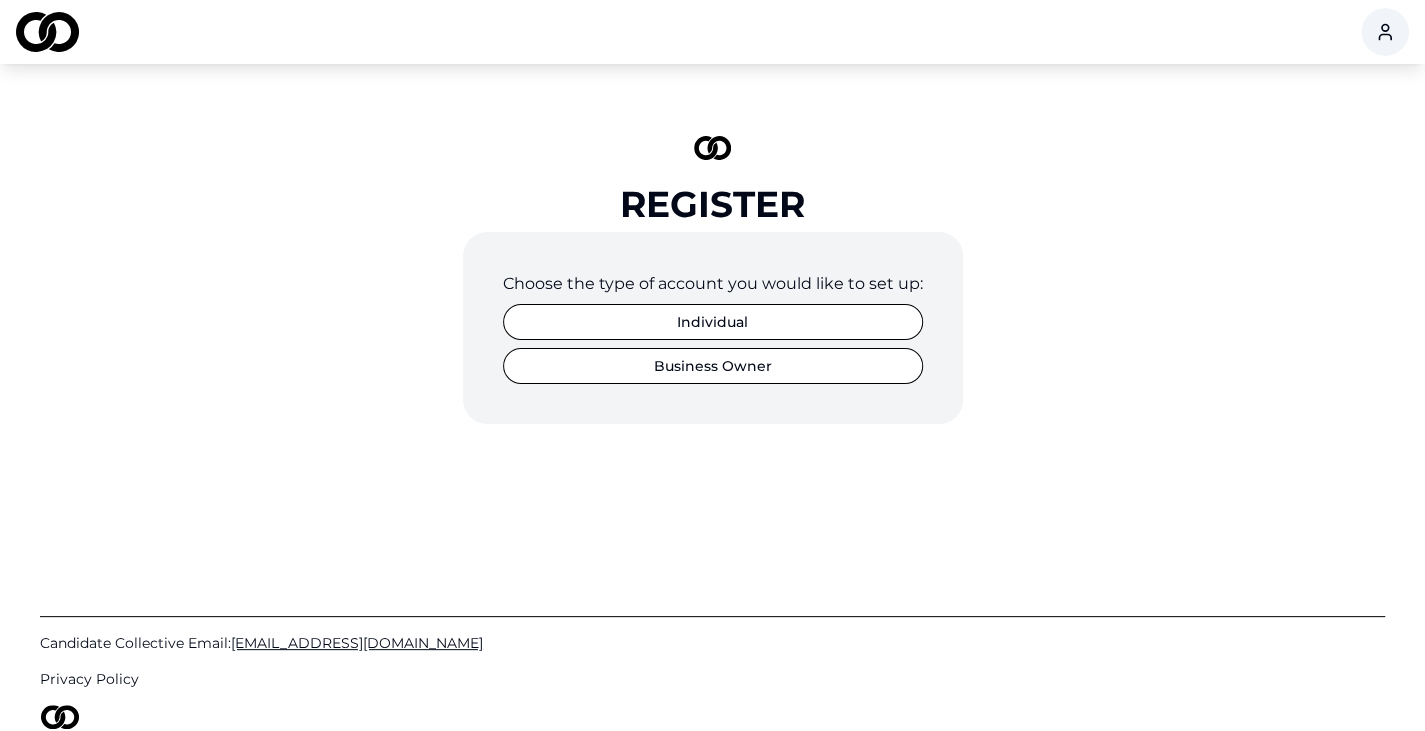 click on "Individual" at bounding box center [713, 322] 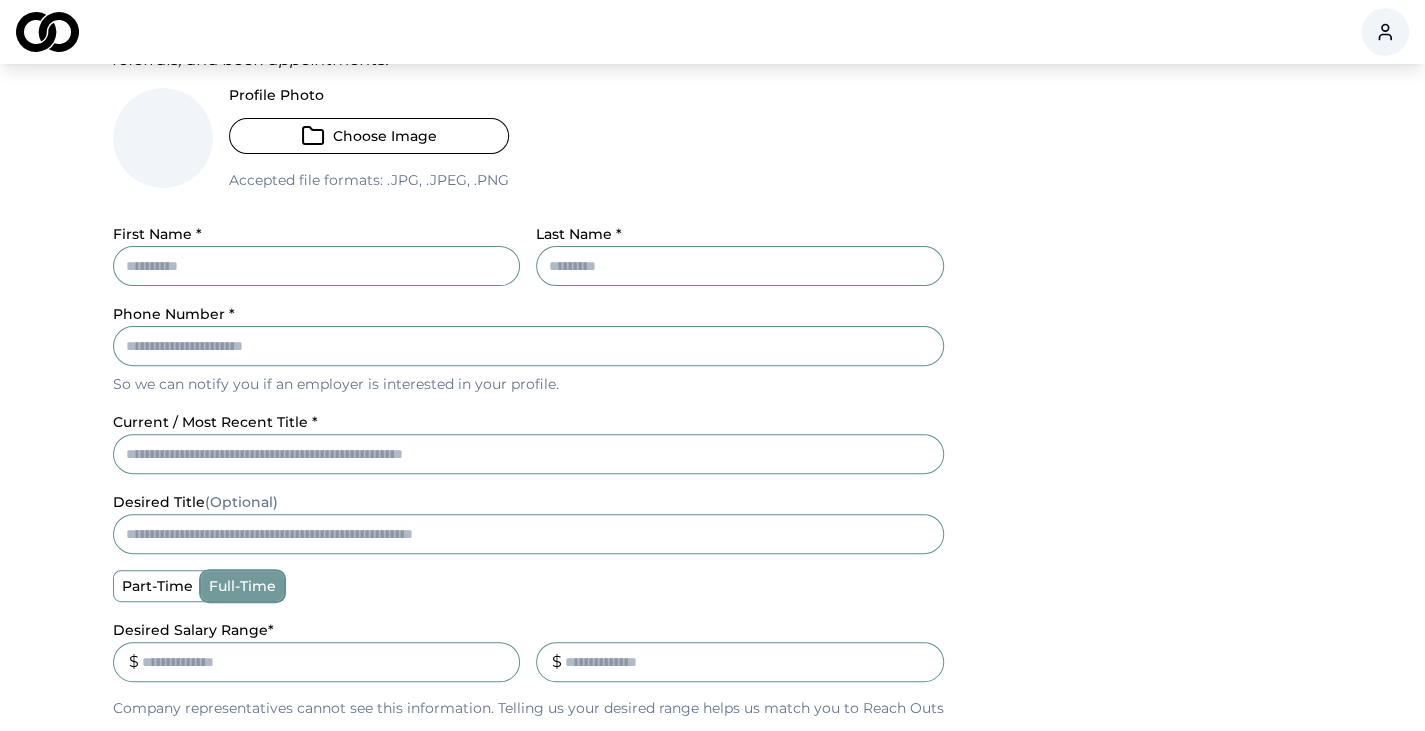 scroll, scrollTop: 0, scrollLeft: 0, axis: both 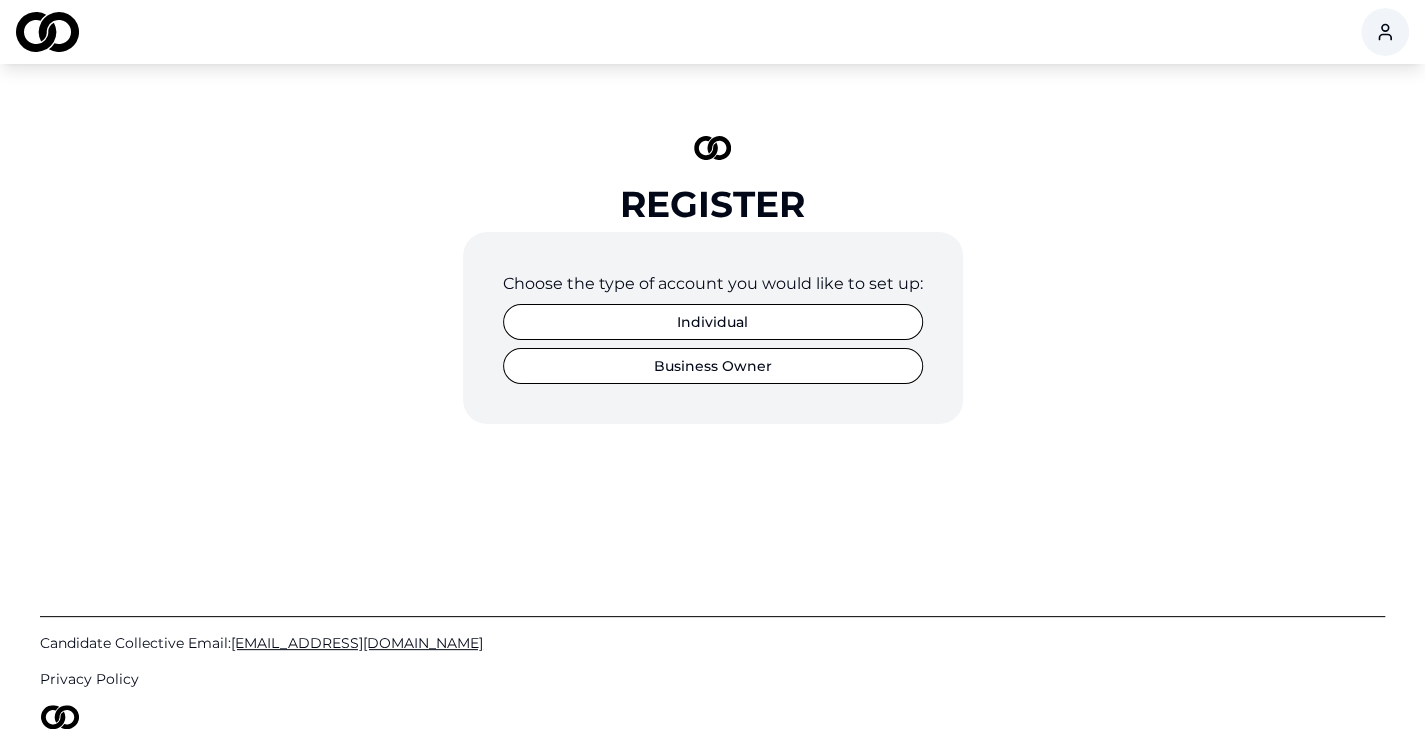 click on "Business Owner" at bounding box center (713, 366) 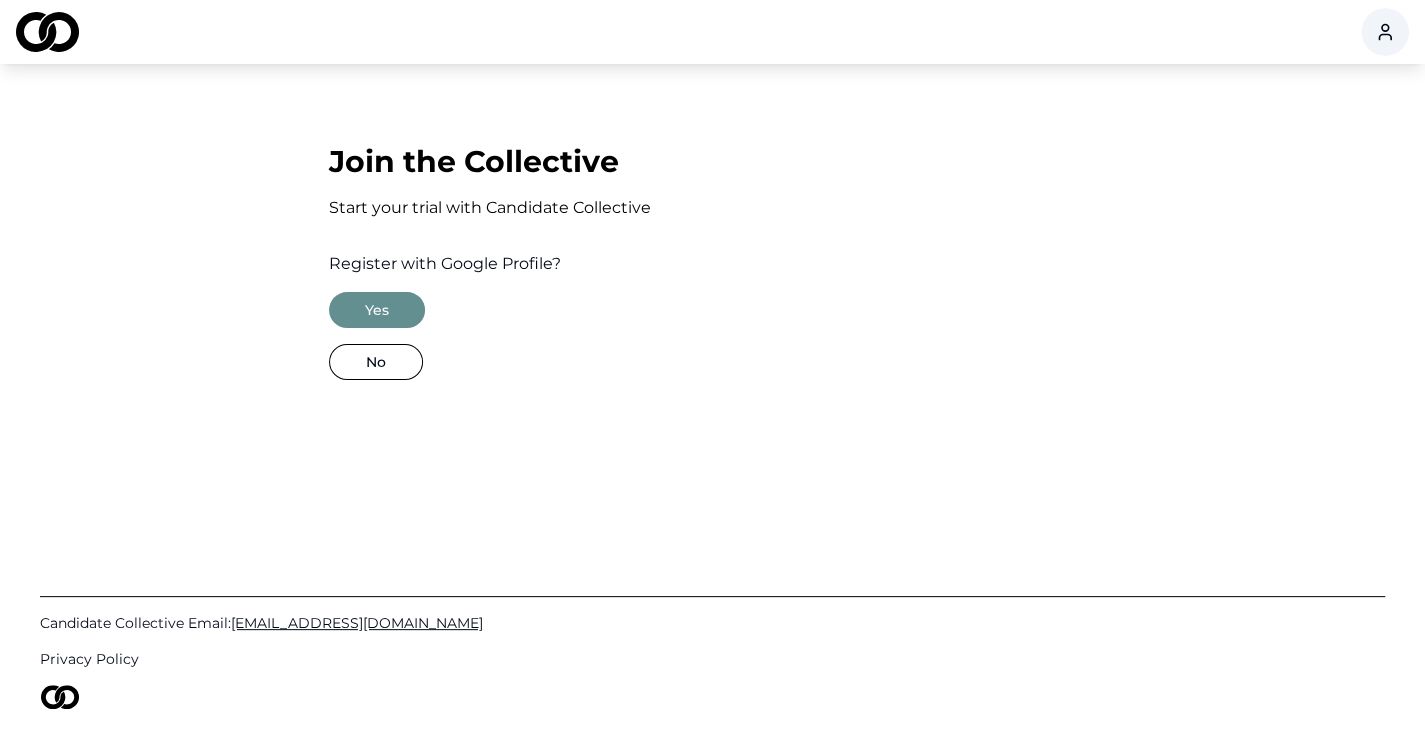 click on "Yes" at bounding box center [377, 310] 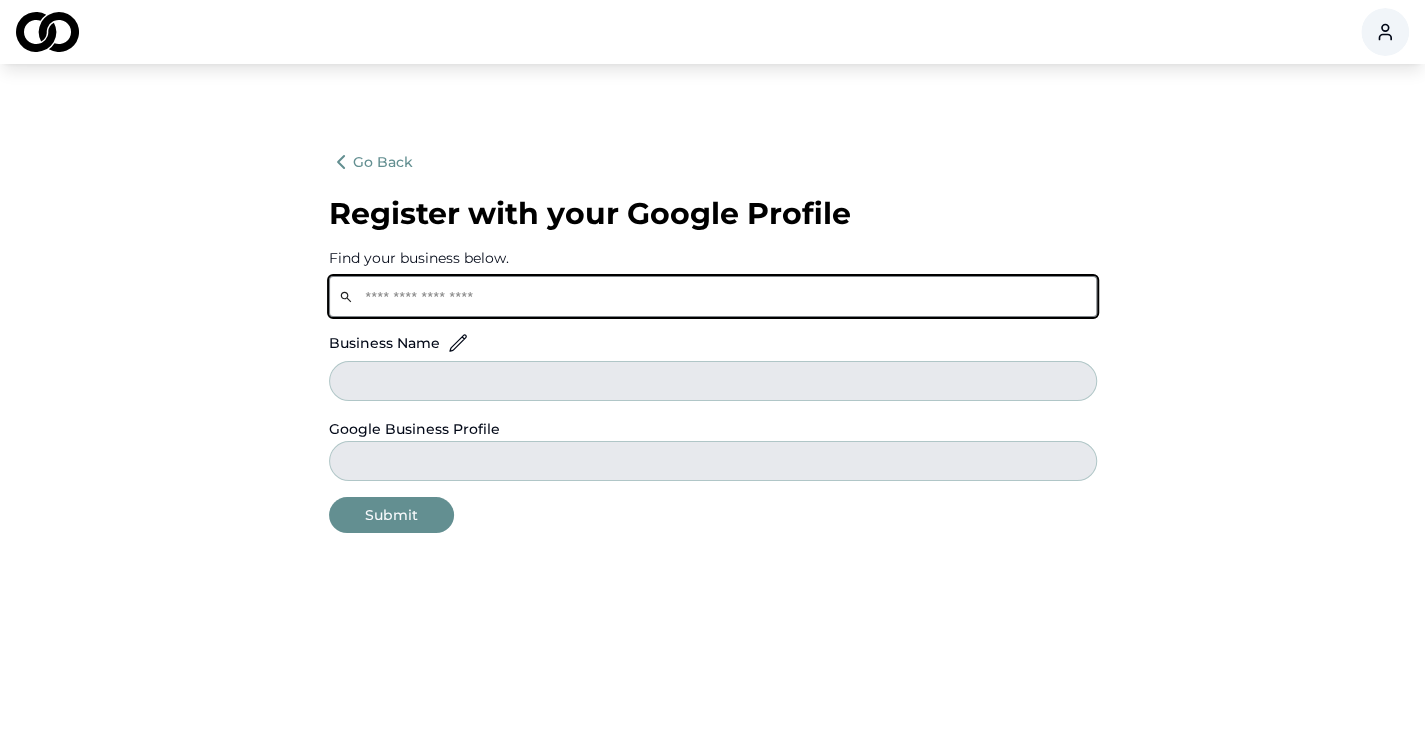 click 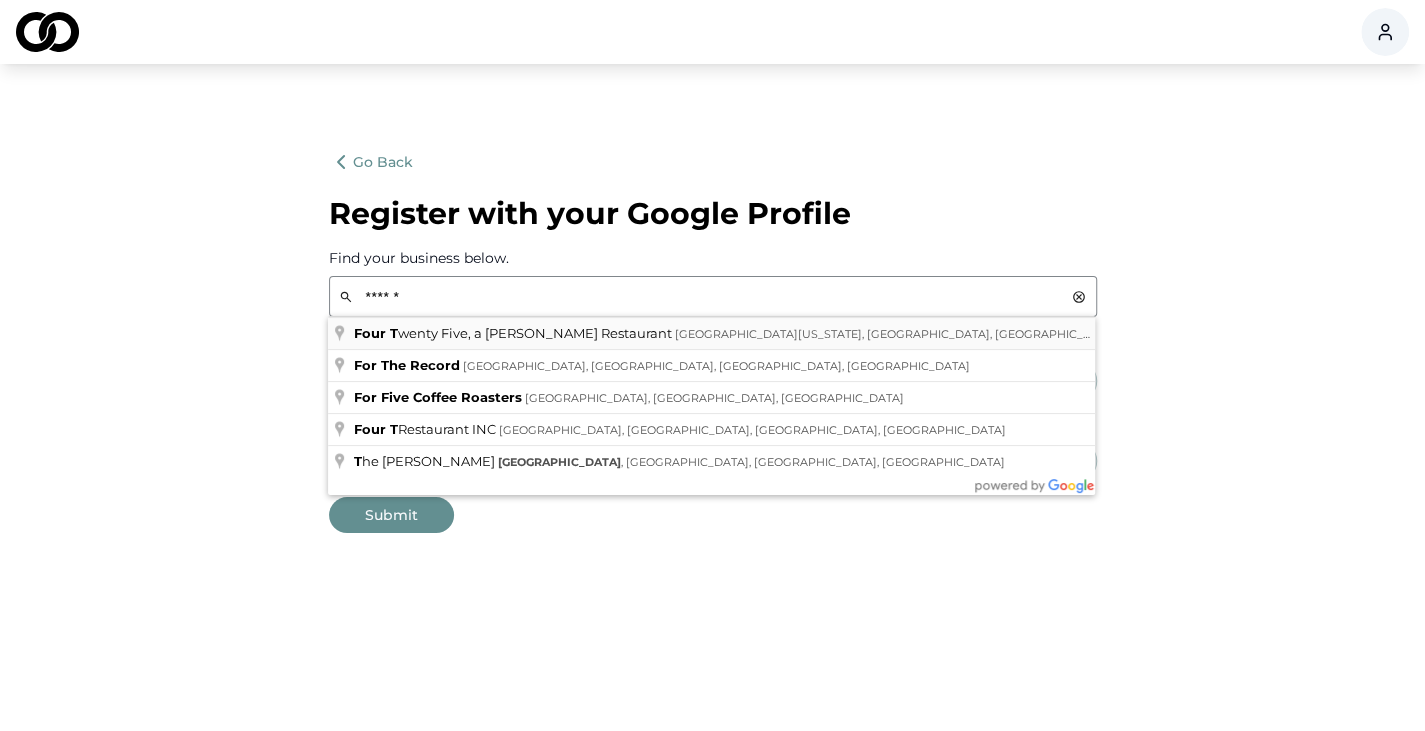 type on "**********" 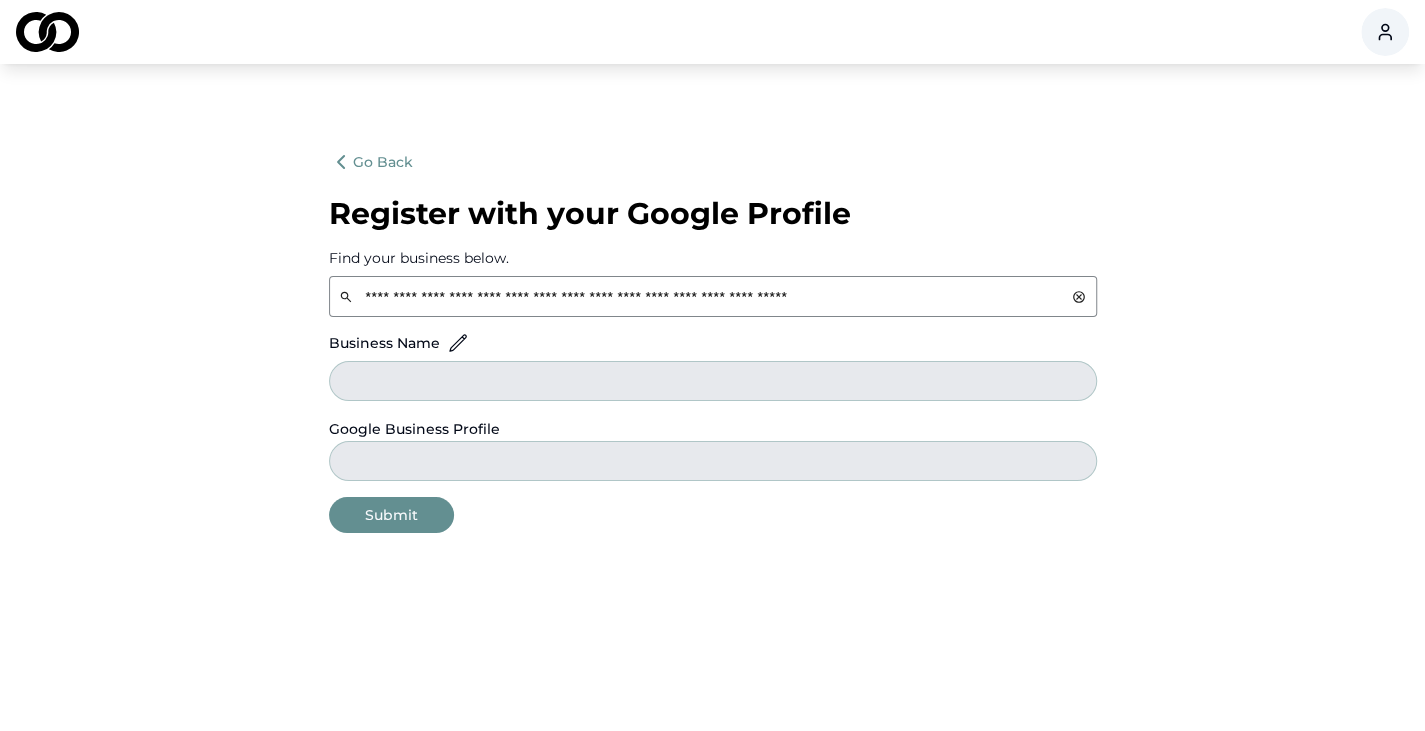 type on "**********" 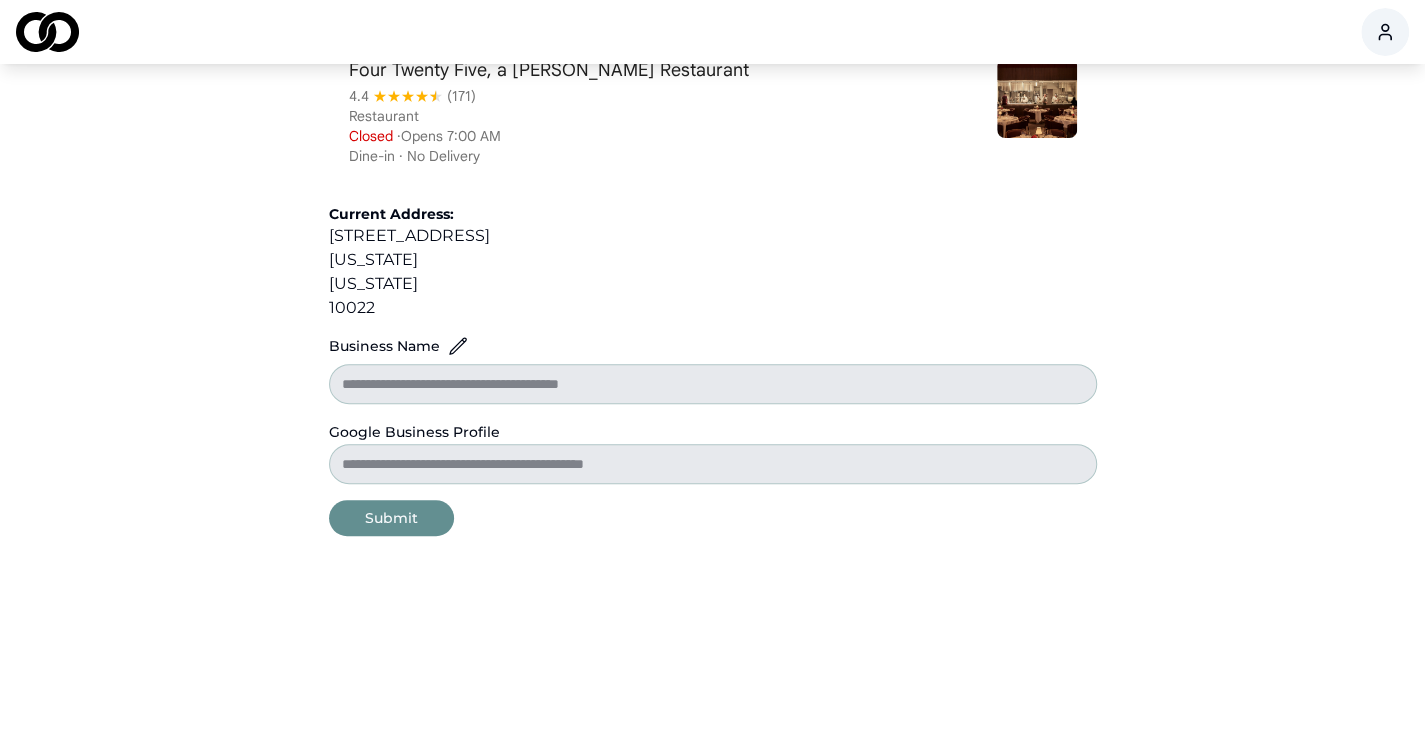 scroll, scrollTop: 312, scrollLeft: 0, axis: vertical 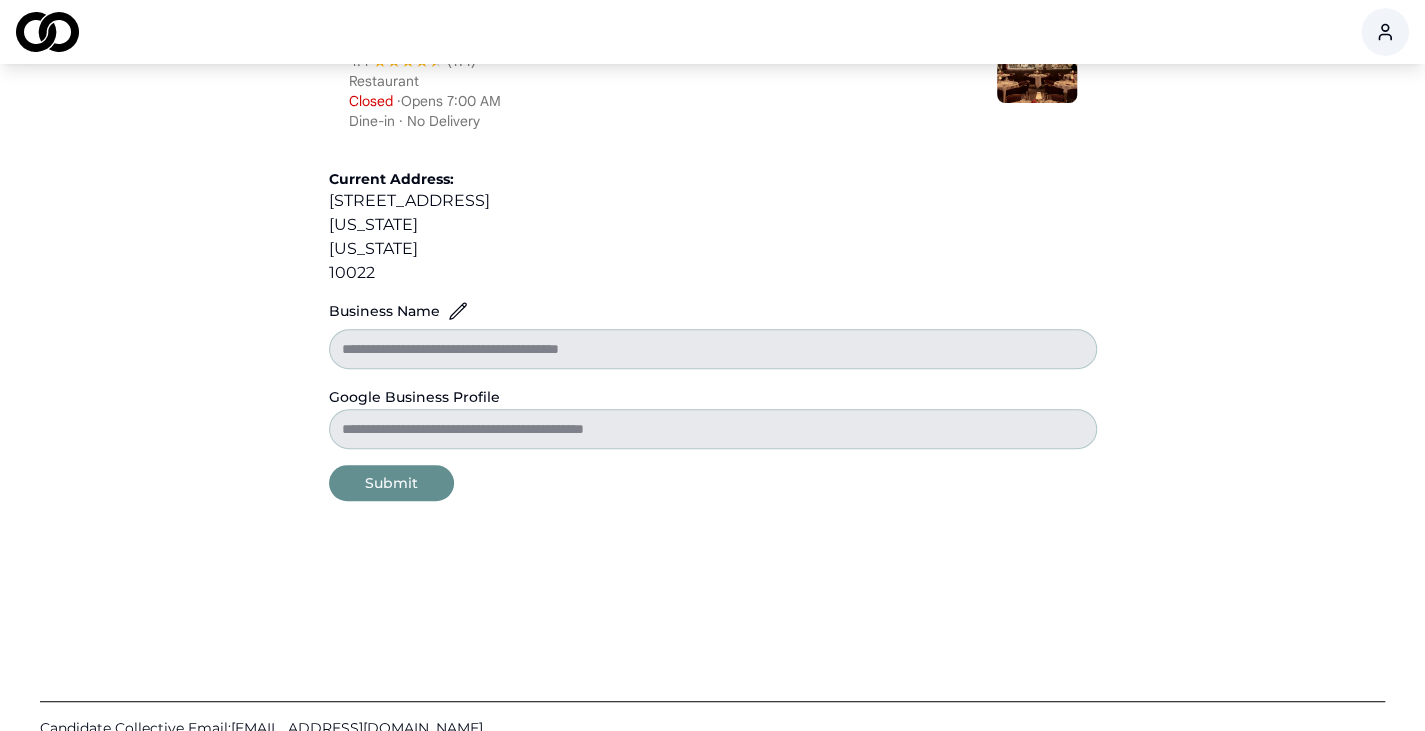 click on "Submit" at bounding box center [391, 483] 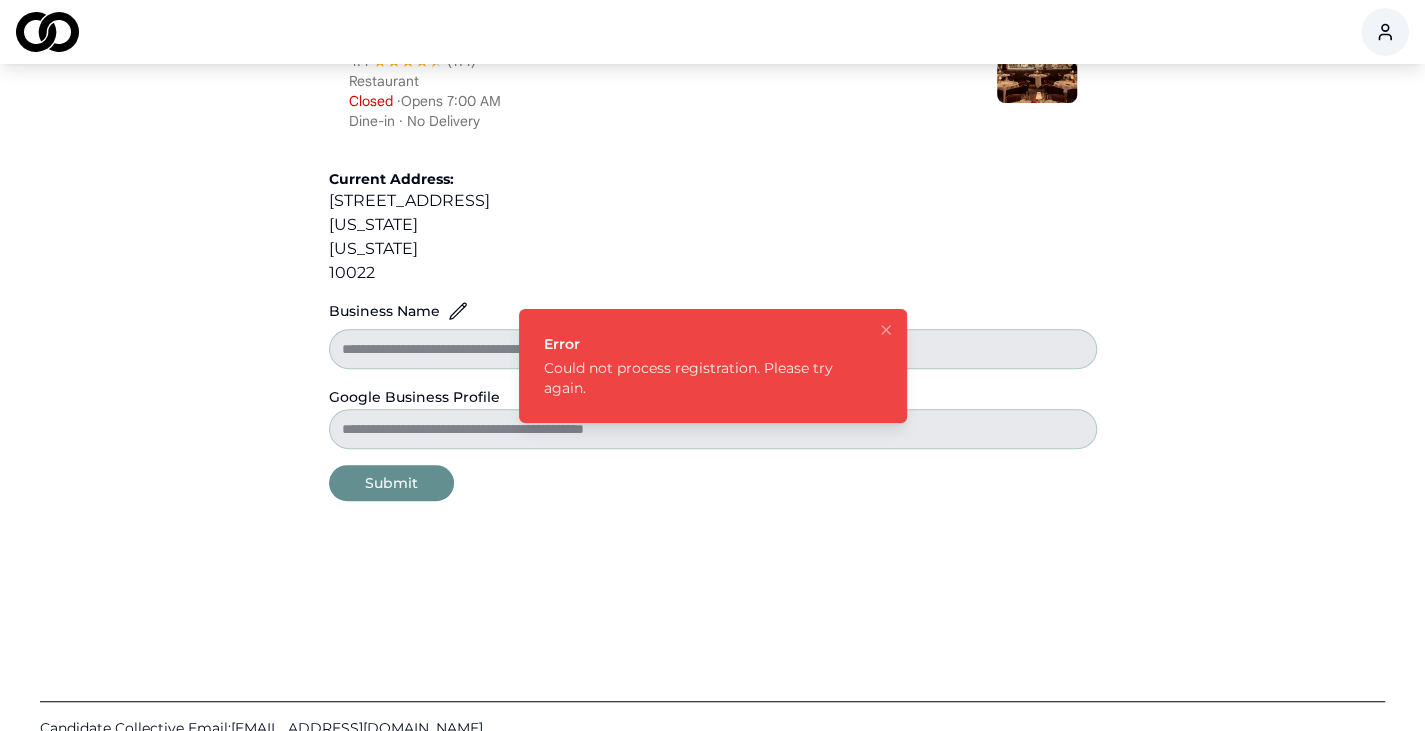 click on "Submit" at bounding box center [391, 483] 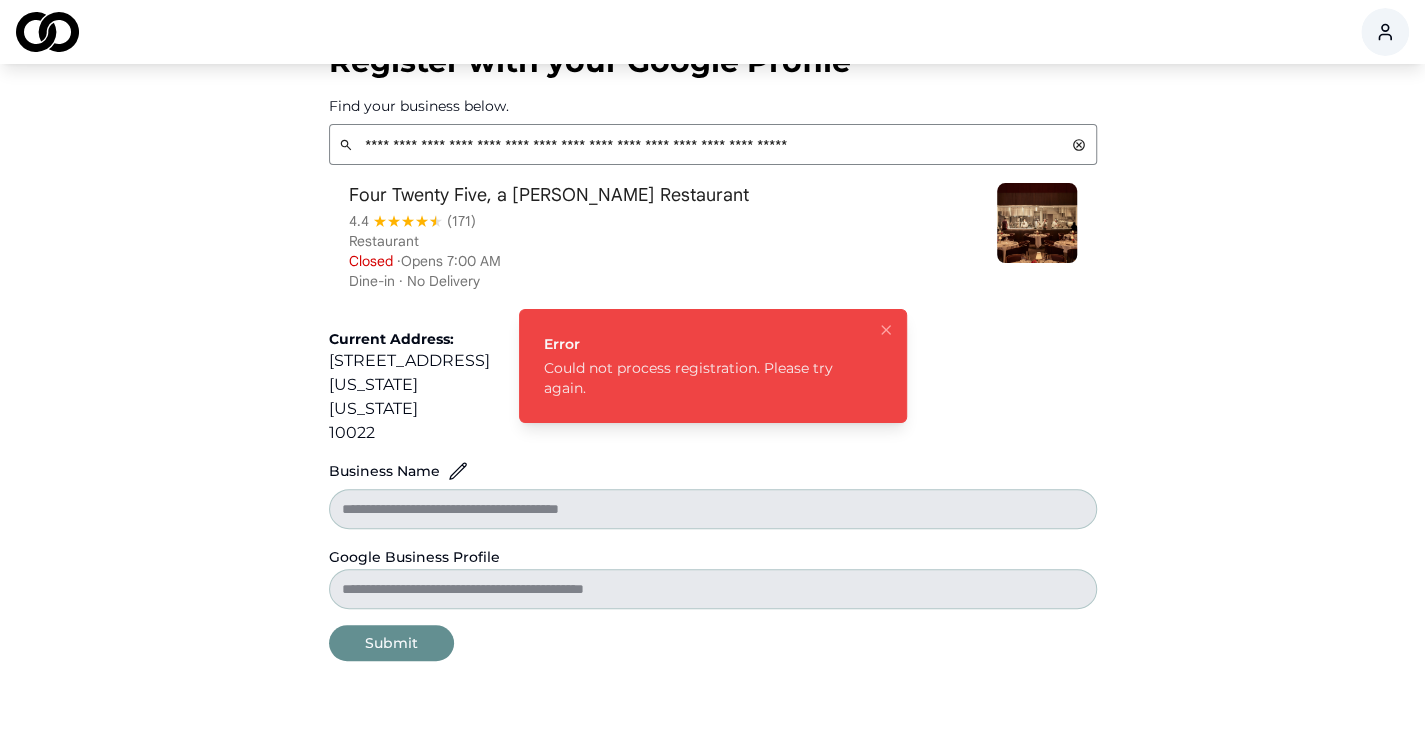 scroll, scrollTop: 153, scrollLeft: 0, axis: vertical 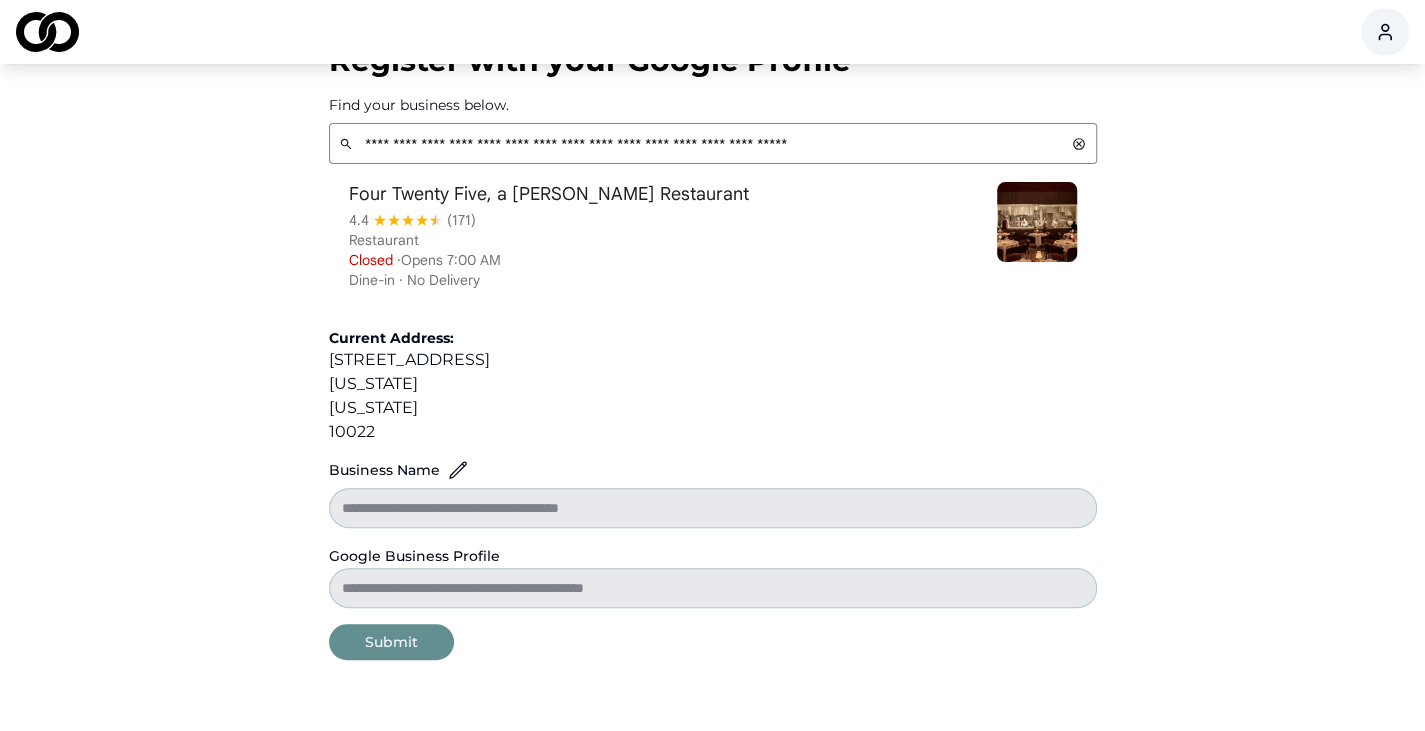 click on "Submit" at bounding box center (391, 642) 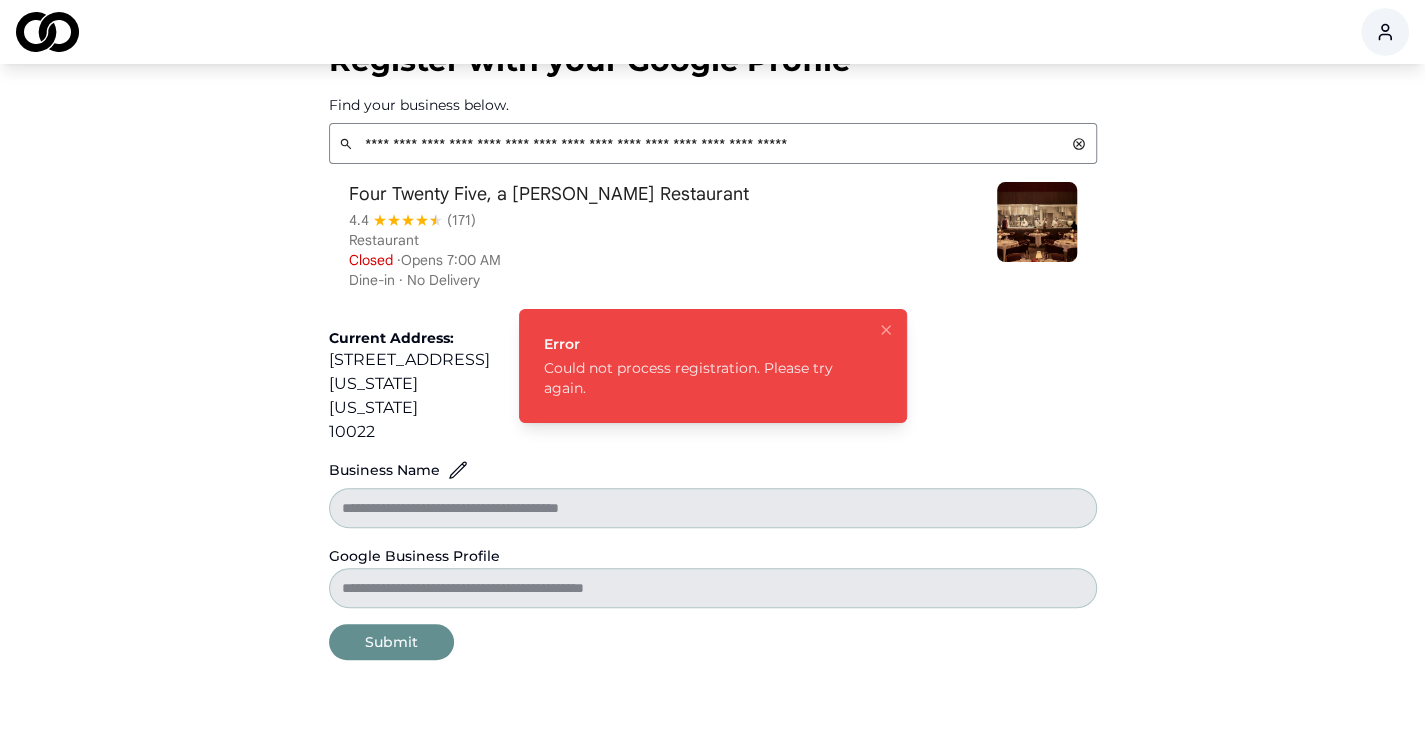 click on "Find your business below. Current Address: 425 Park Avenue New York New York 10022" at bounding box center (713, 269) 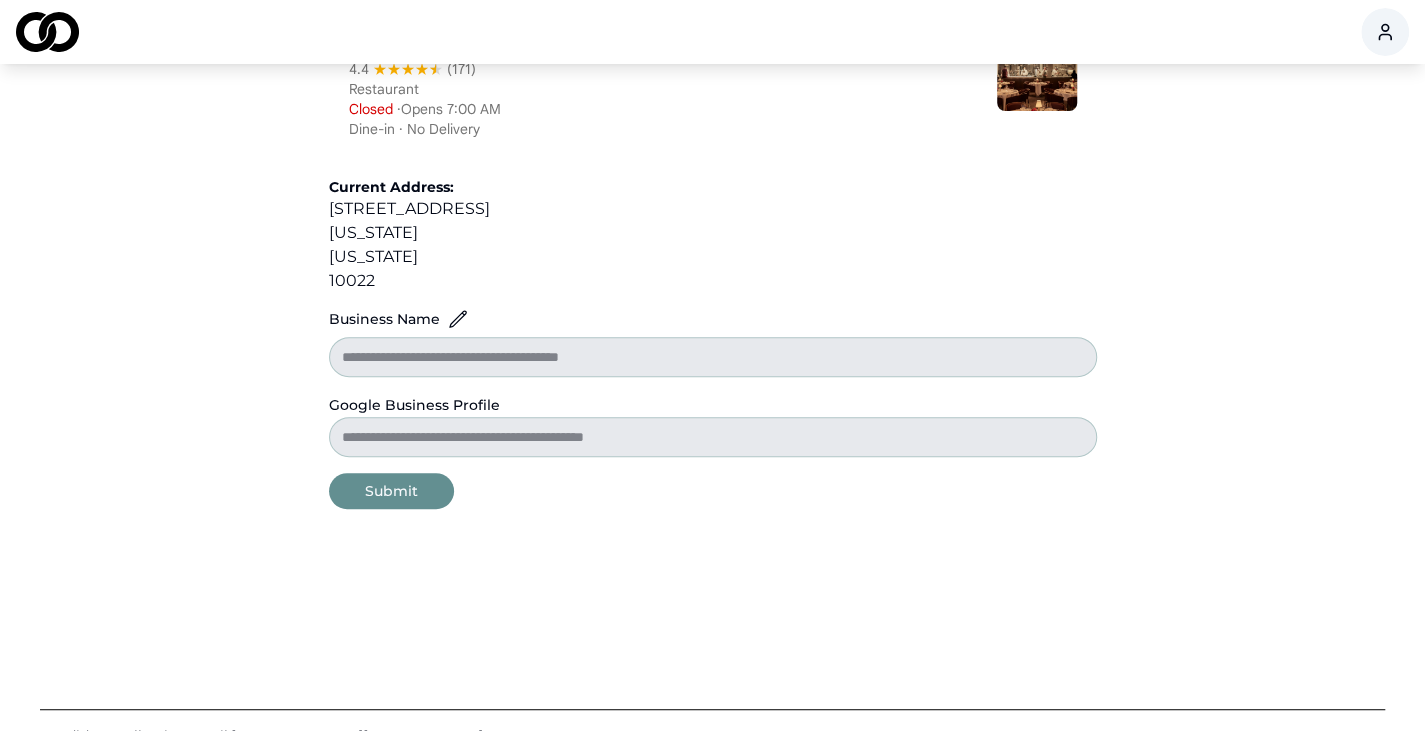 scroll, scrollTop: 324, scrollLeft: 0, axis: vertical 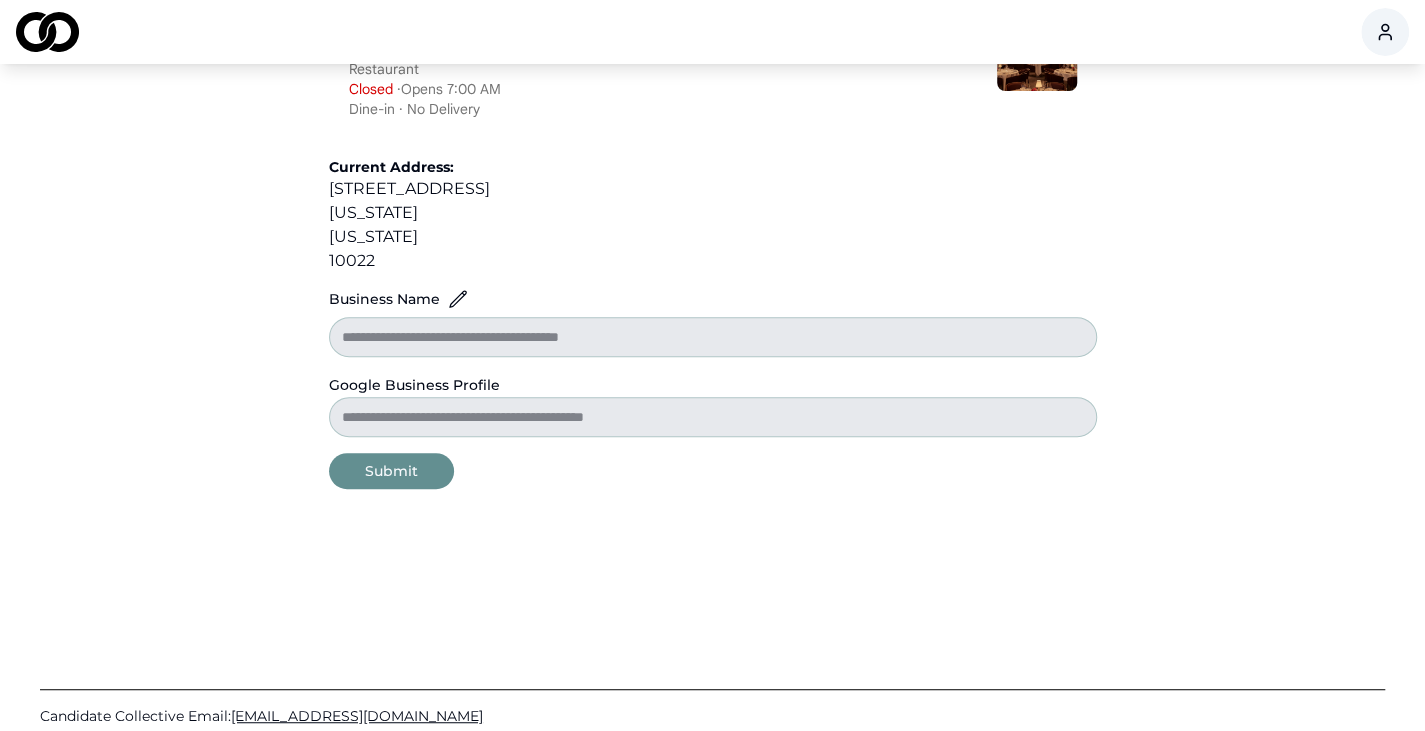 click on "Submit" at bounding box center (391, 471) 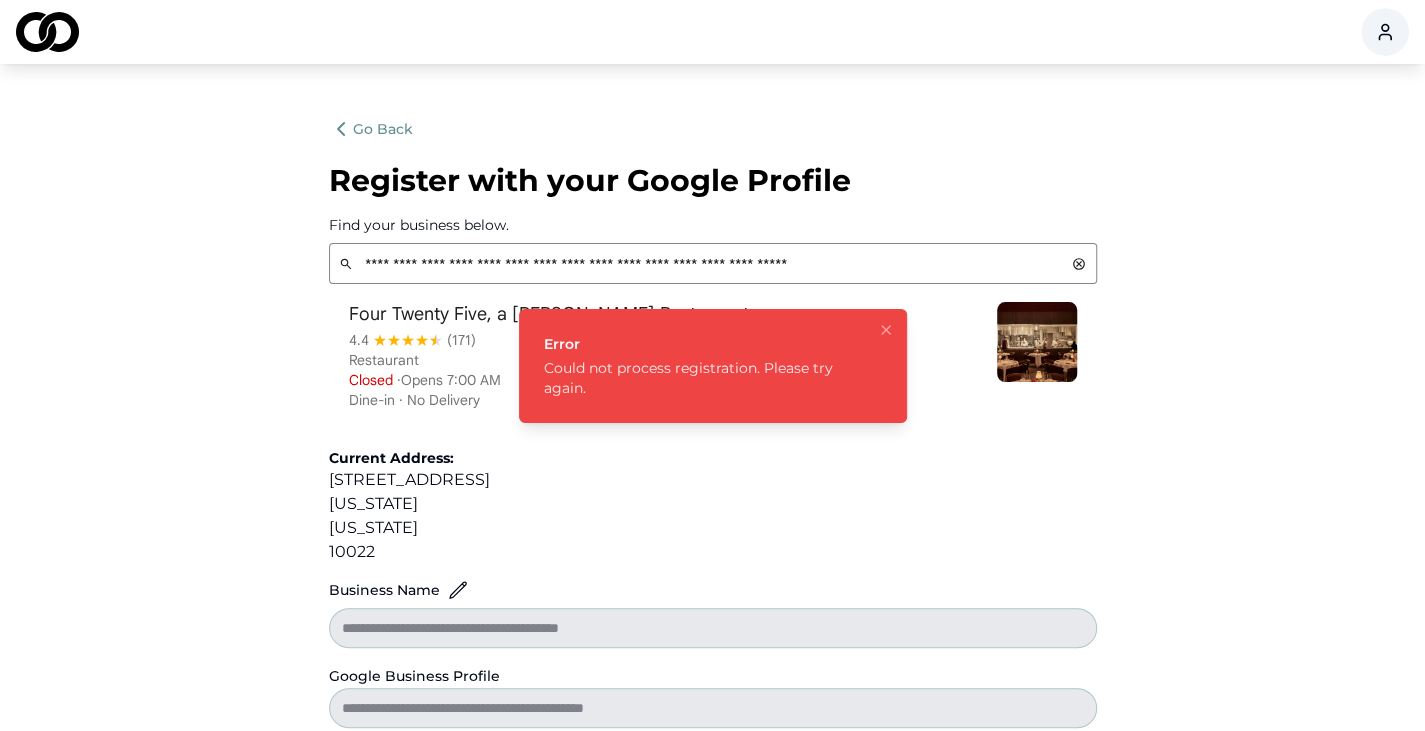 scroll, scrollTop: 30, scrollLeft: 0, axis: vertical 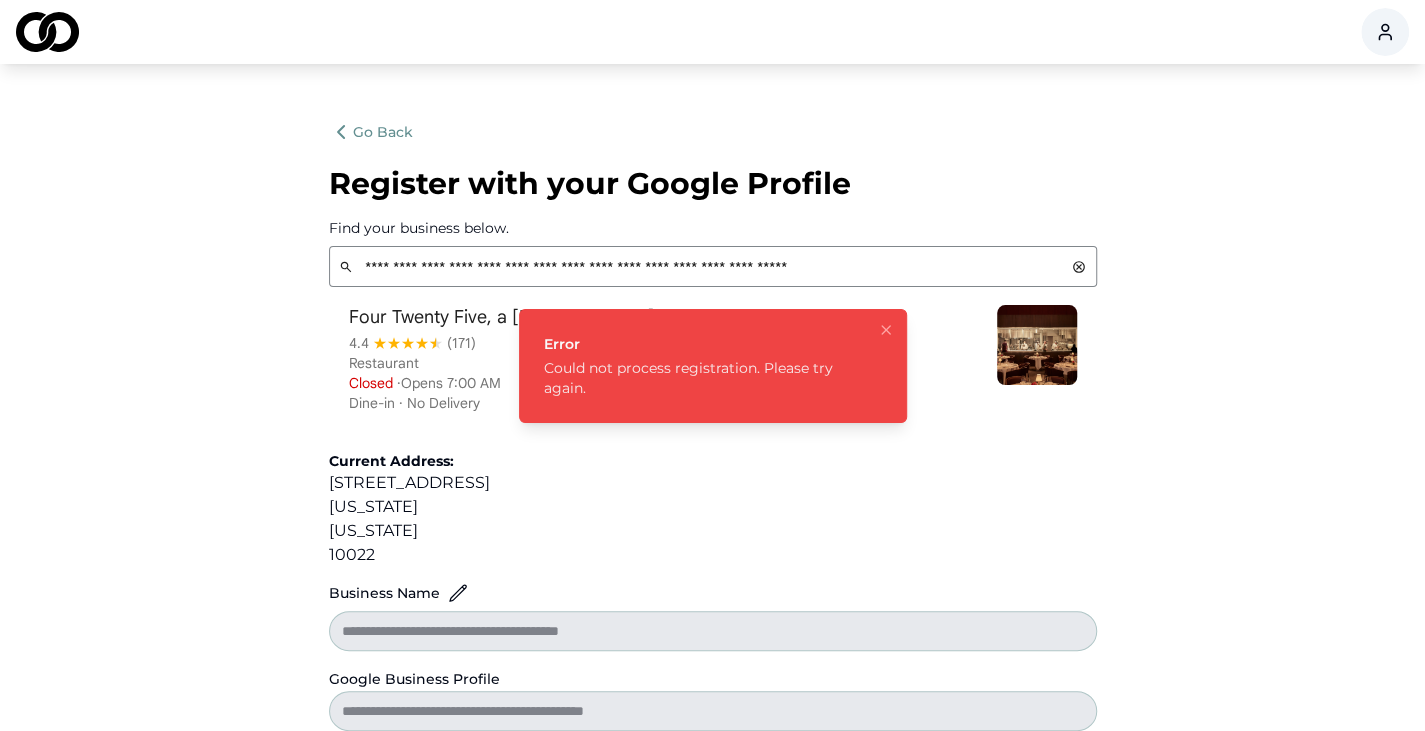 click on "Go Back" at bounding box center [371, 132] 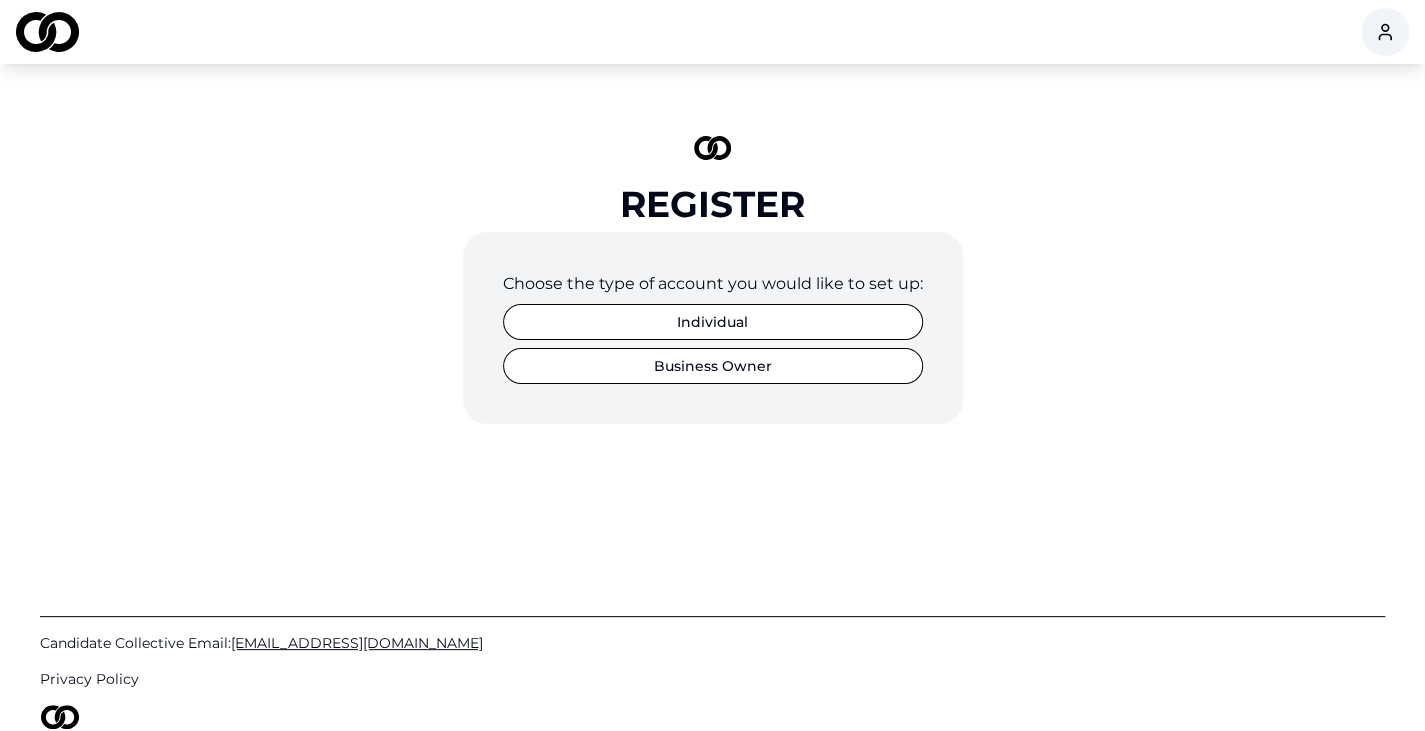 click on "Individual" at bounding box center [713, 322] 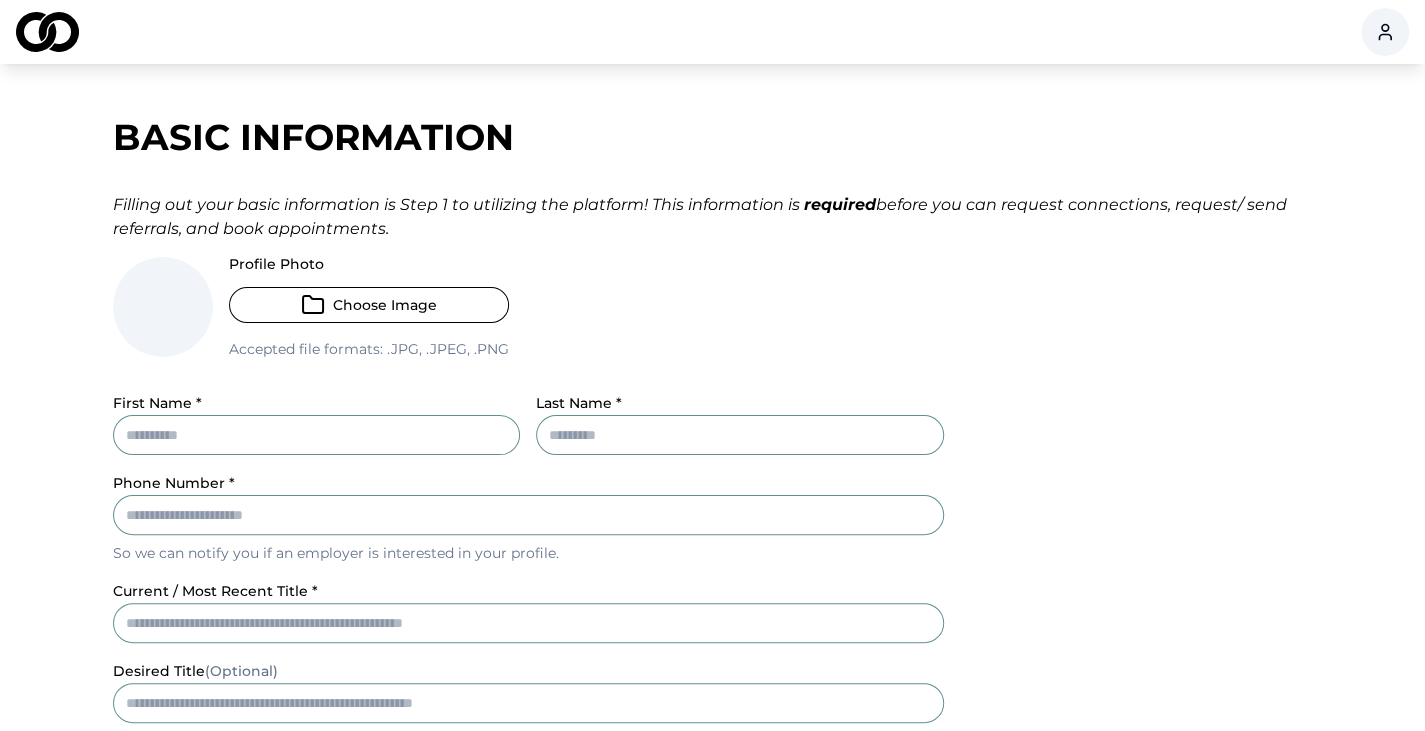 scroll, scrollTop: 0, scrollLeft: 0, axis: both 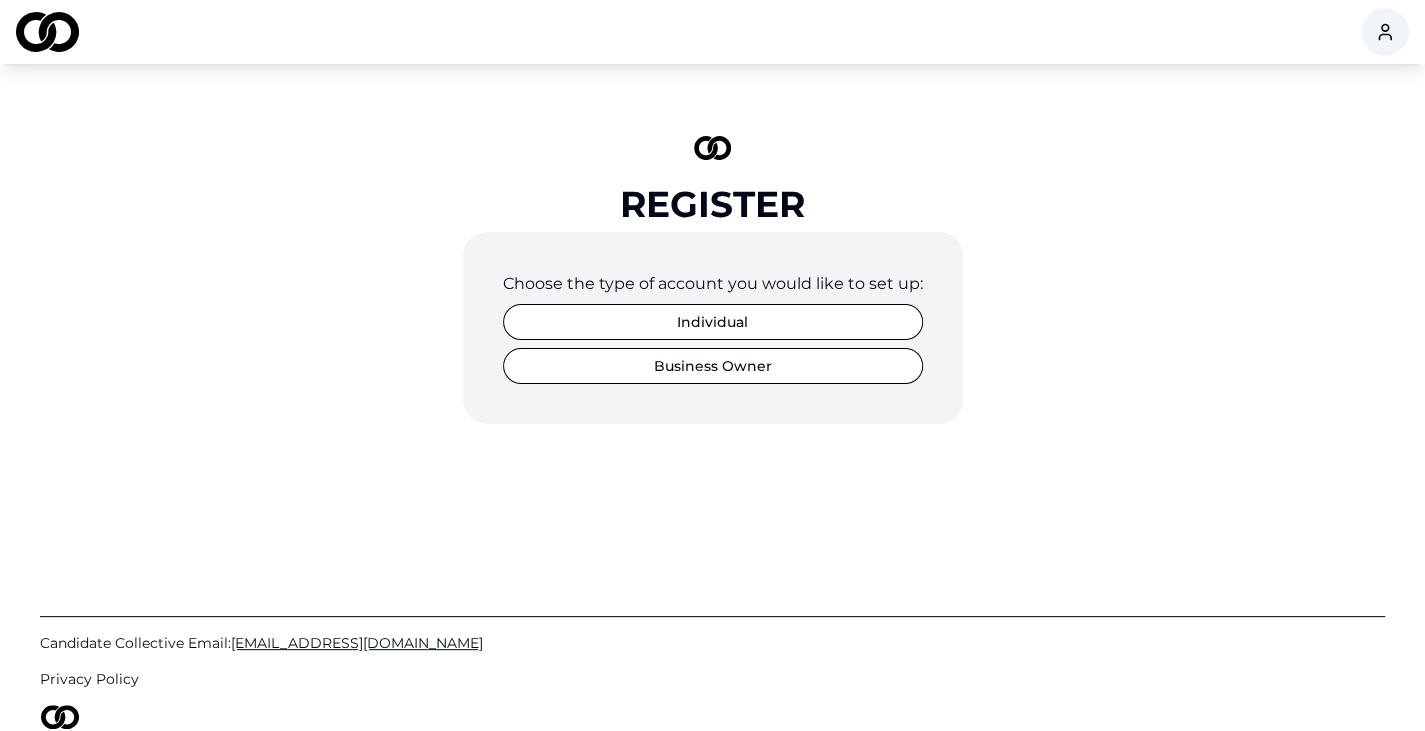 click on "Business Owner" at bounding box center (713, 366) 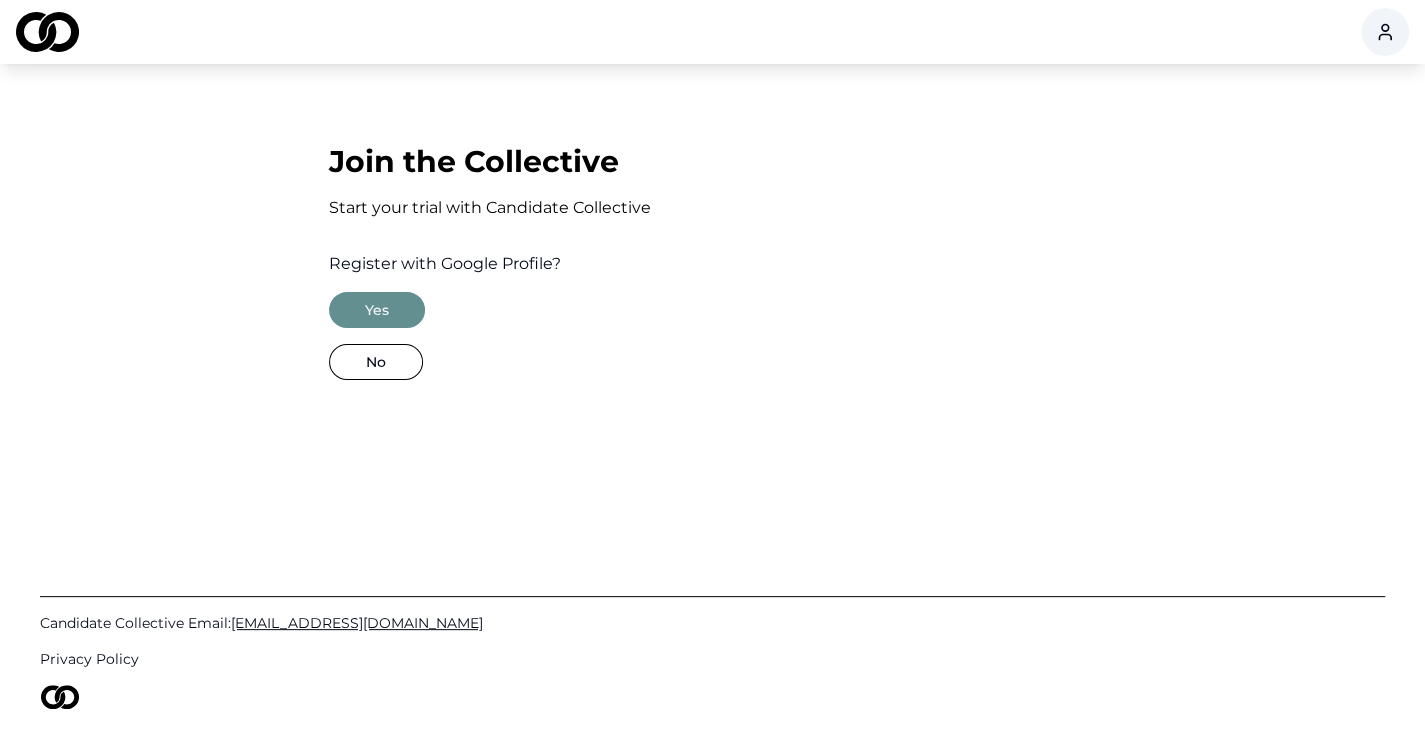 click on "No" at bounding box center (376, 362) 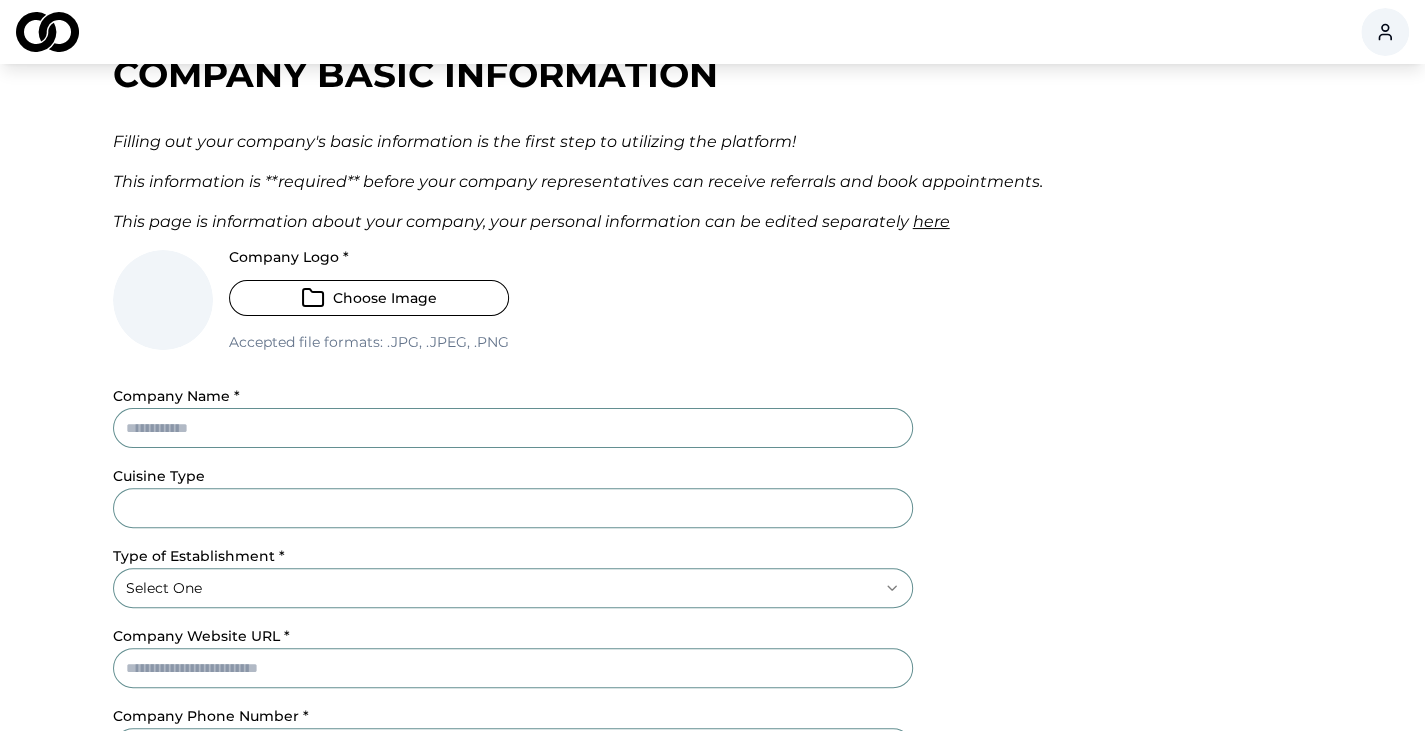 scroll, scrollTop: 0, scrollLeft: 0, axis: both 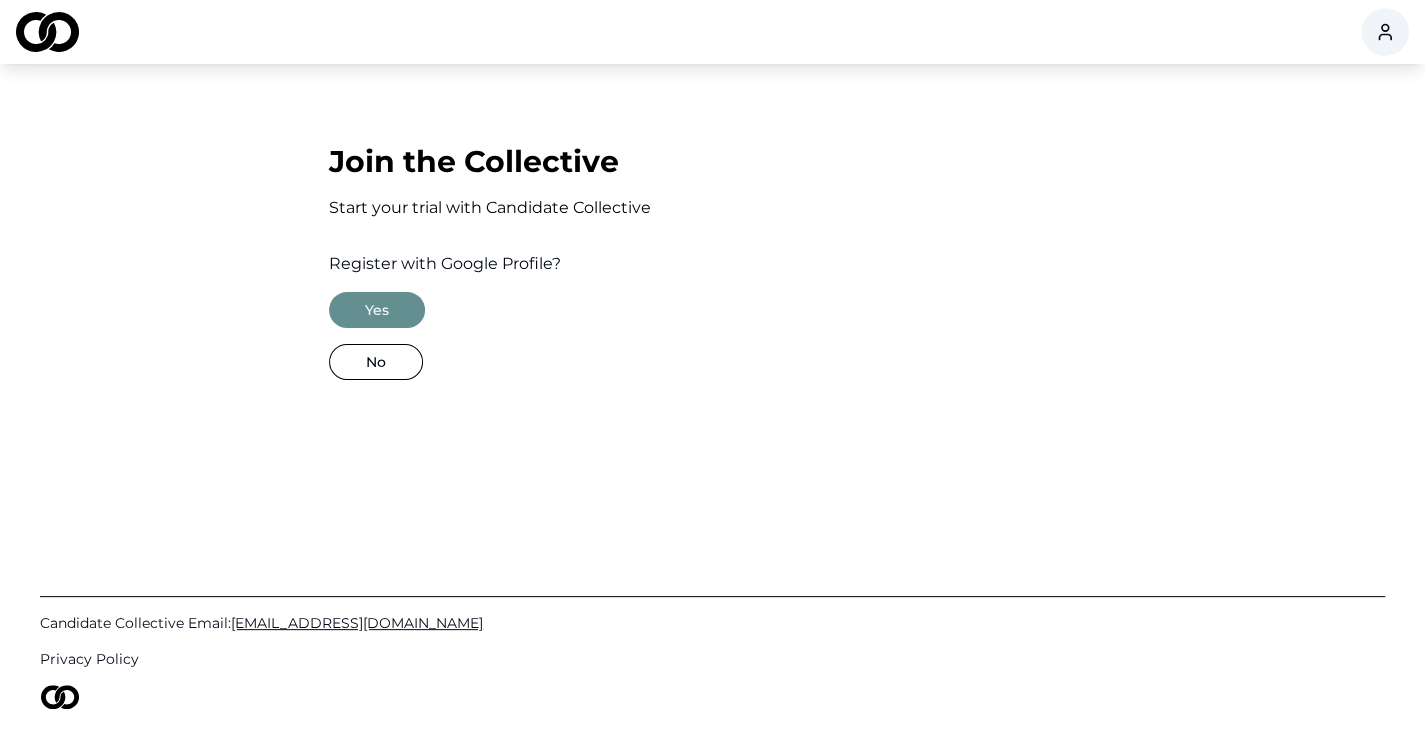 click on "Yes" at bounding box center [377, 310] 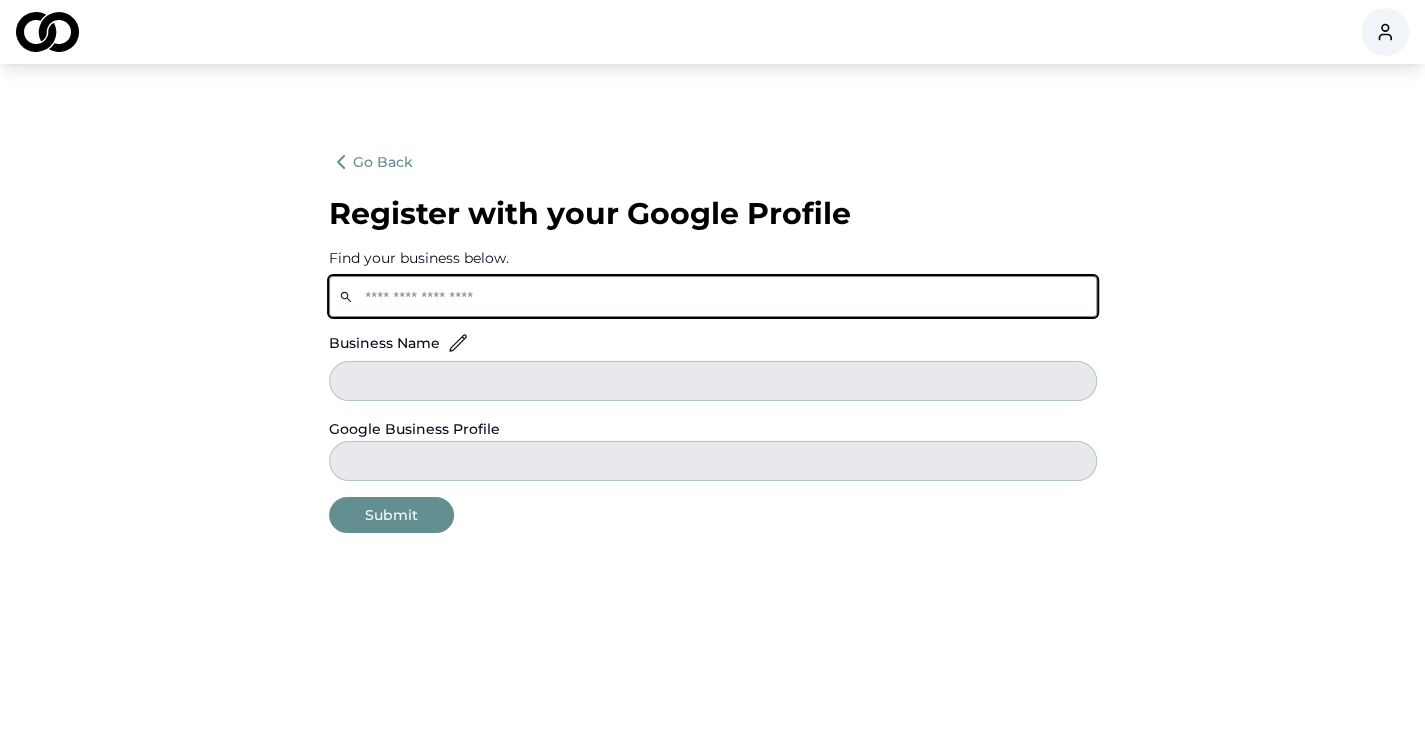 click 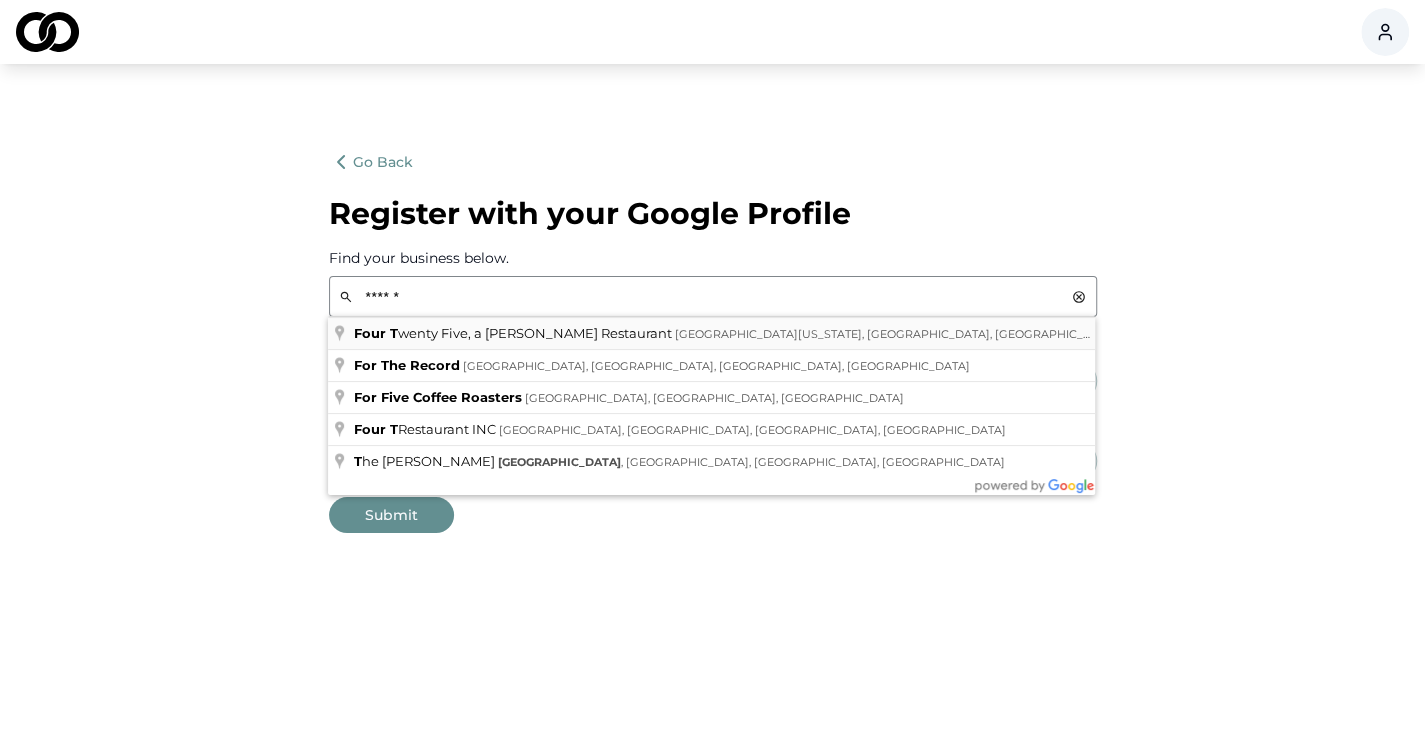 type on "**********" 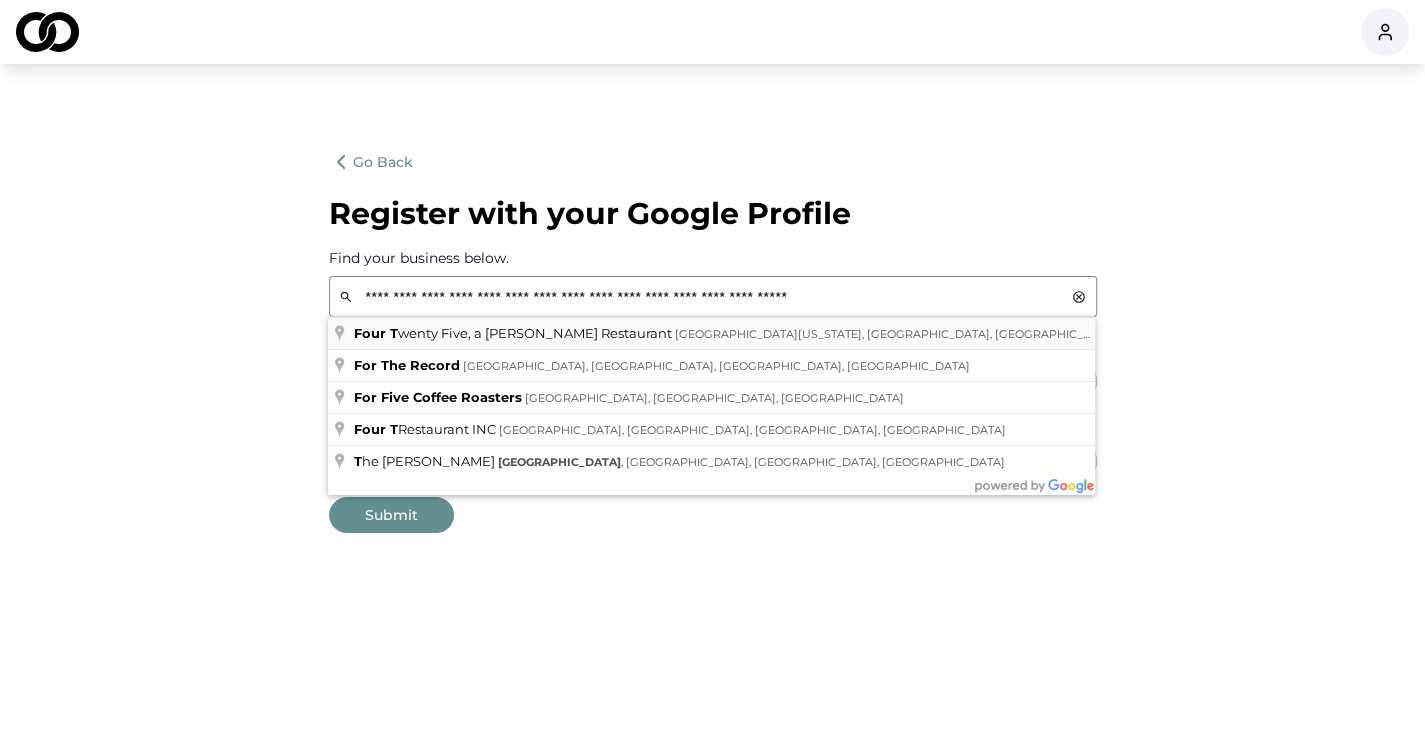 type on "**********" 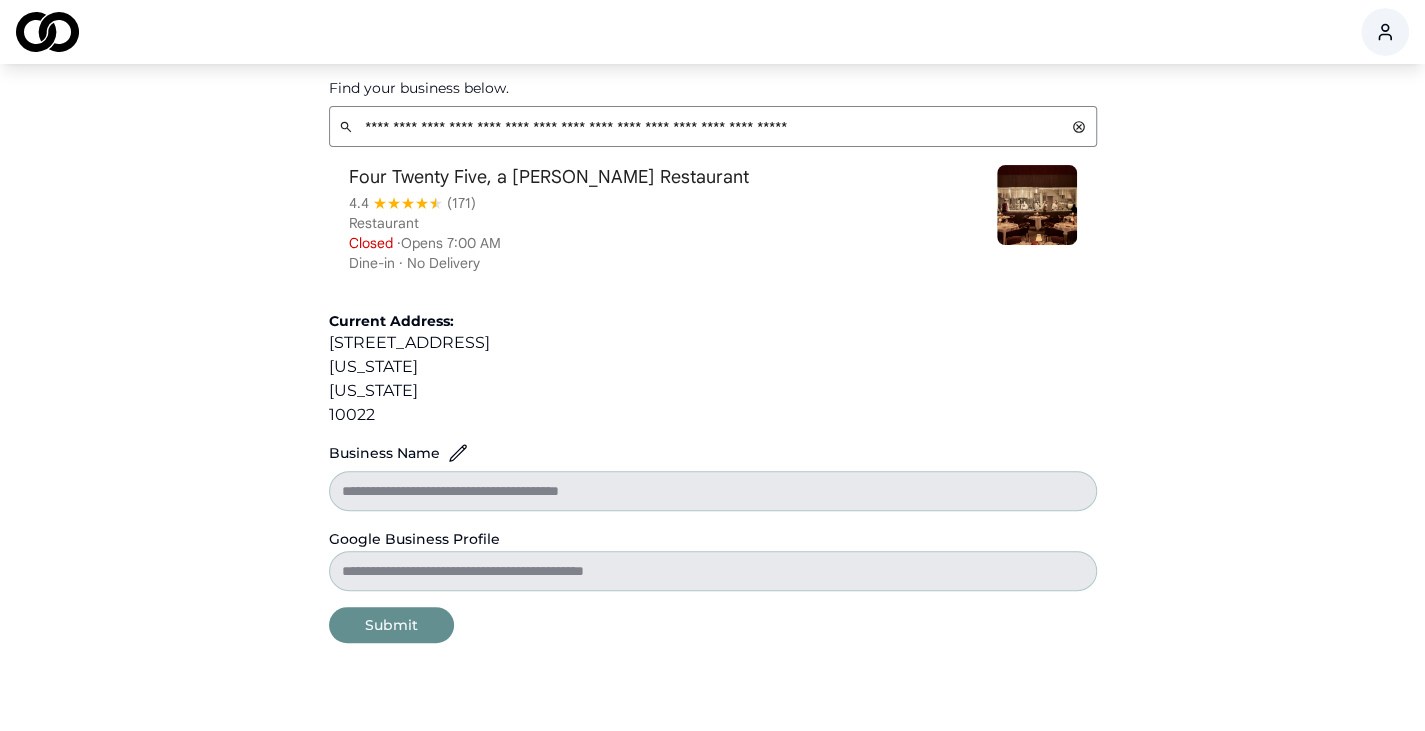 scroll, scrollTop: 171, scrollLeft: 0, axis: vertical 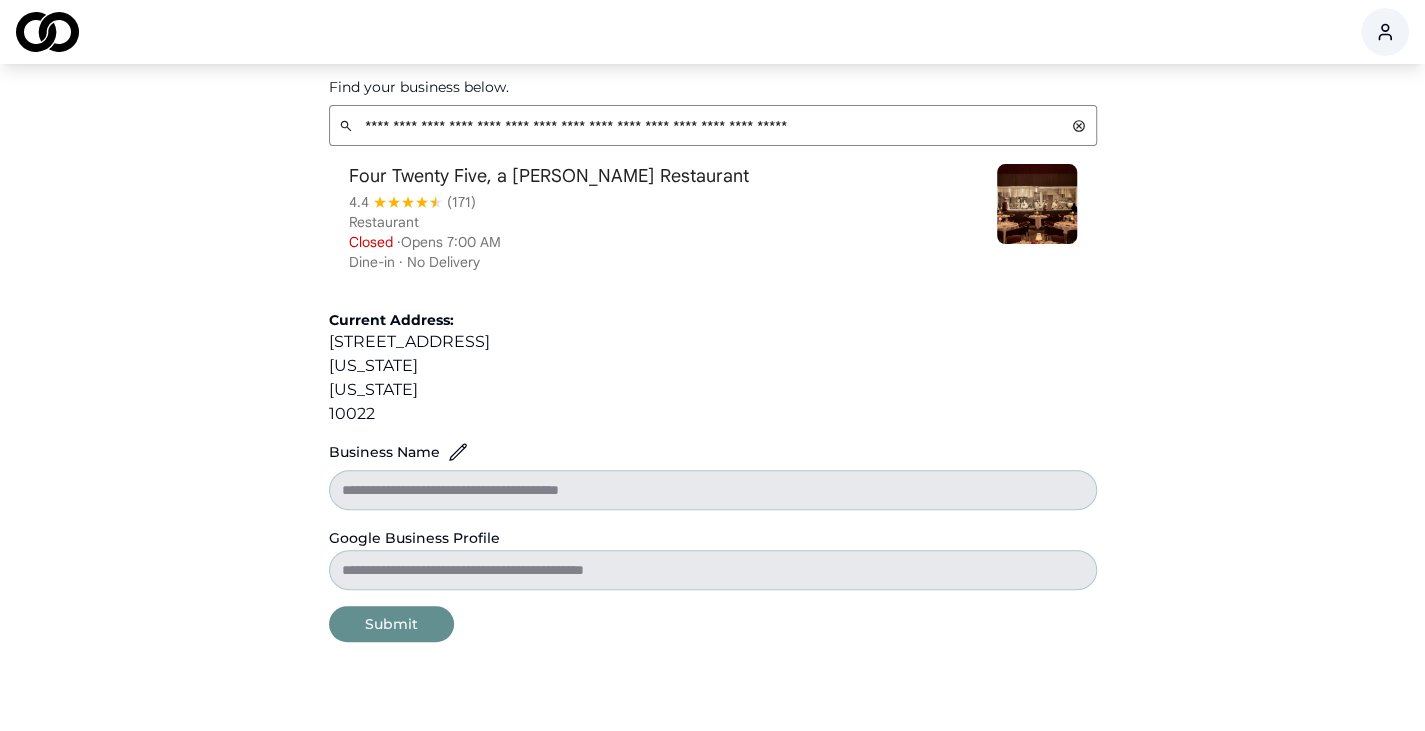 click on "Submit" at bounding box center [391, 624] 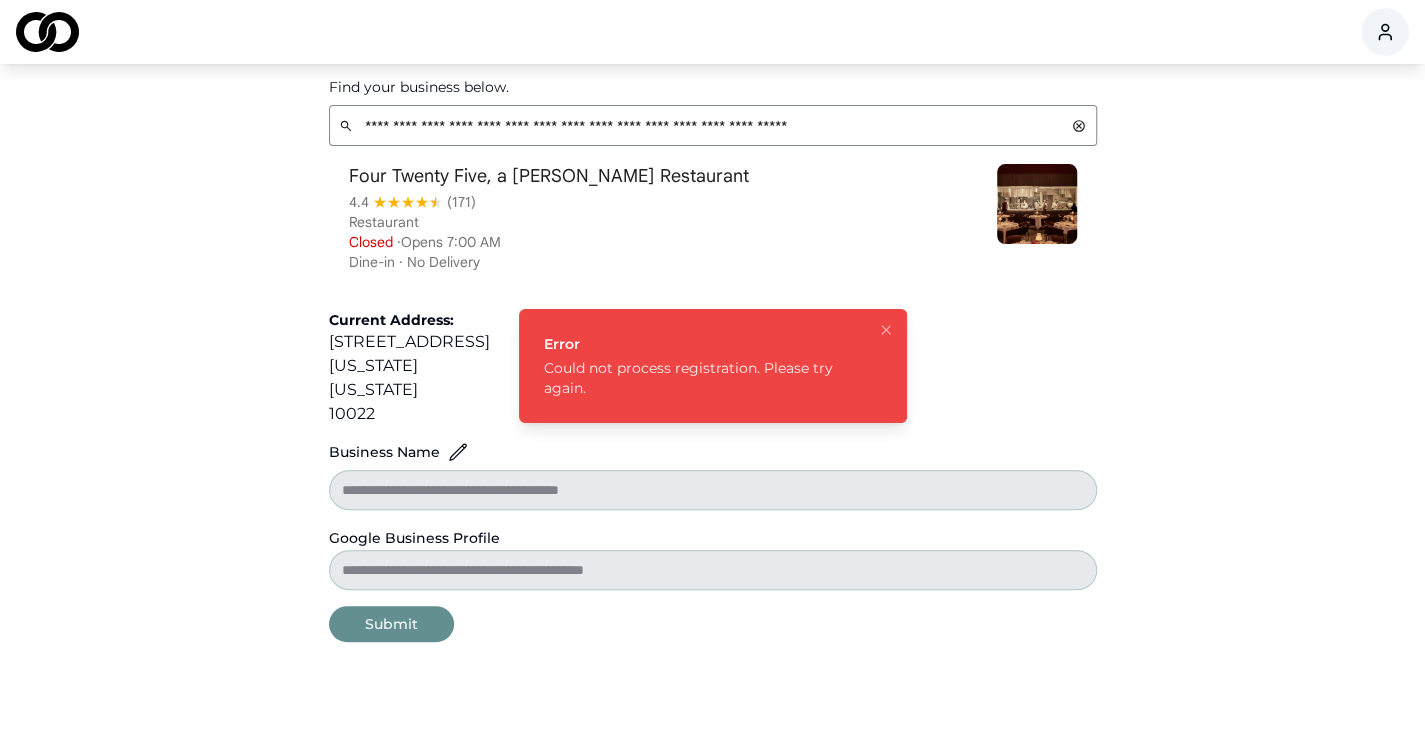 click 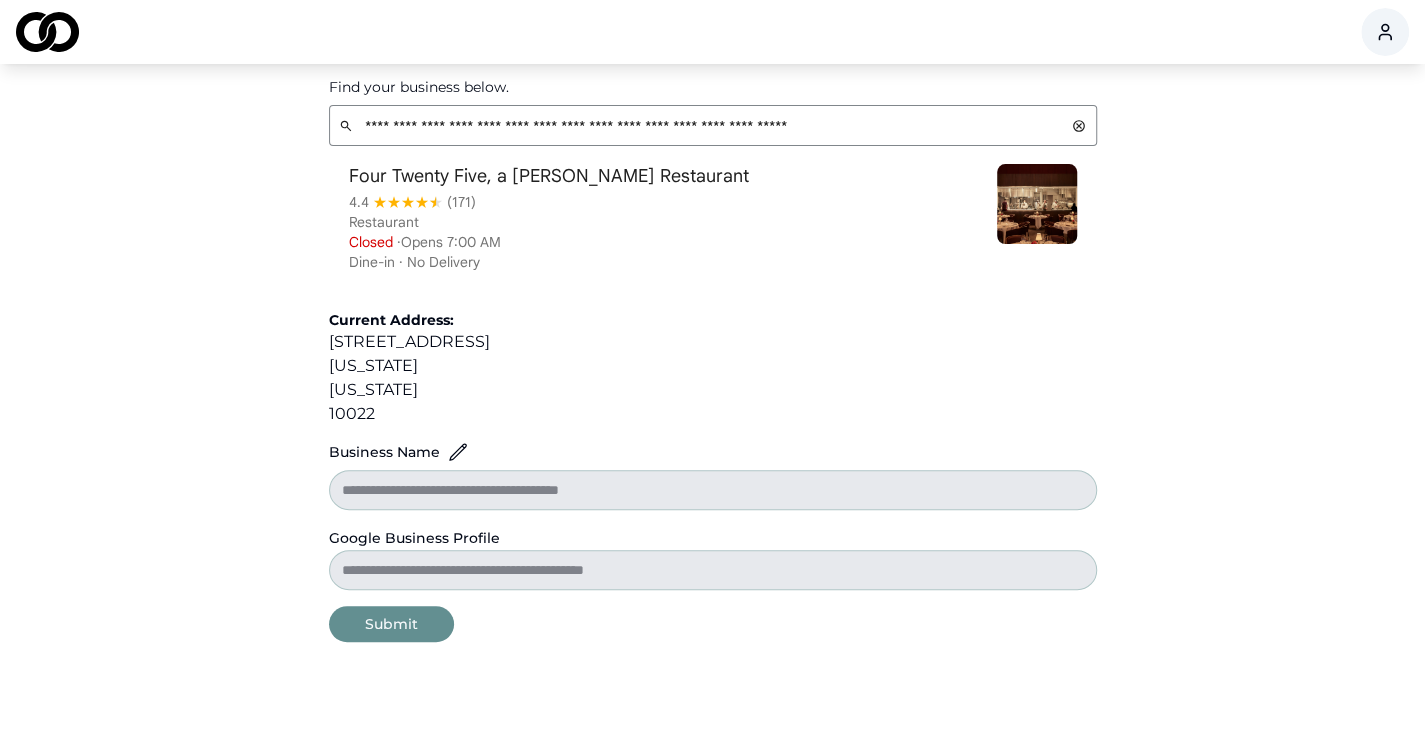 scroll, scrollTop: 0, scrollLeft: 0, axis: both 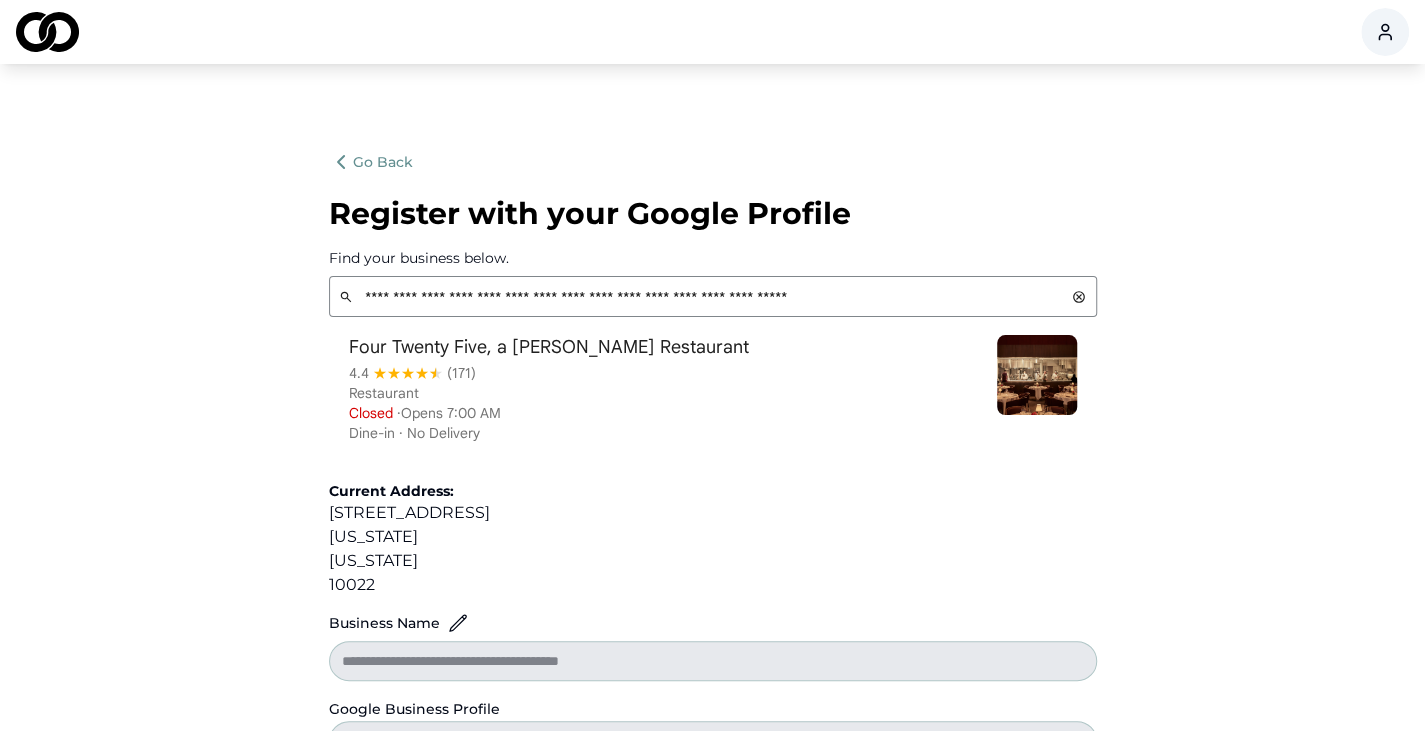 click on "Go Back" at bounding box center (371, 162) 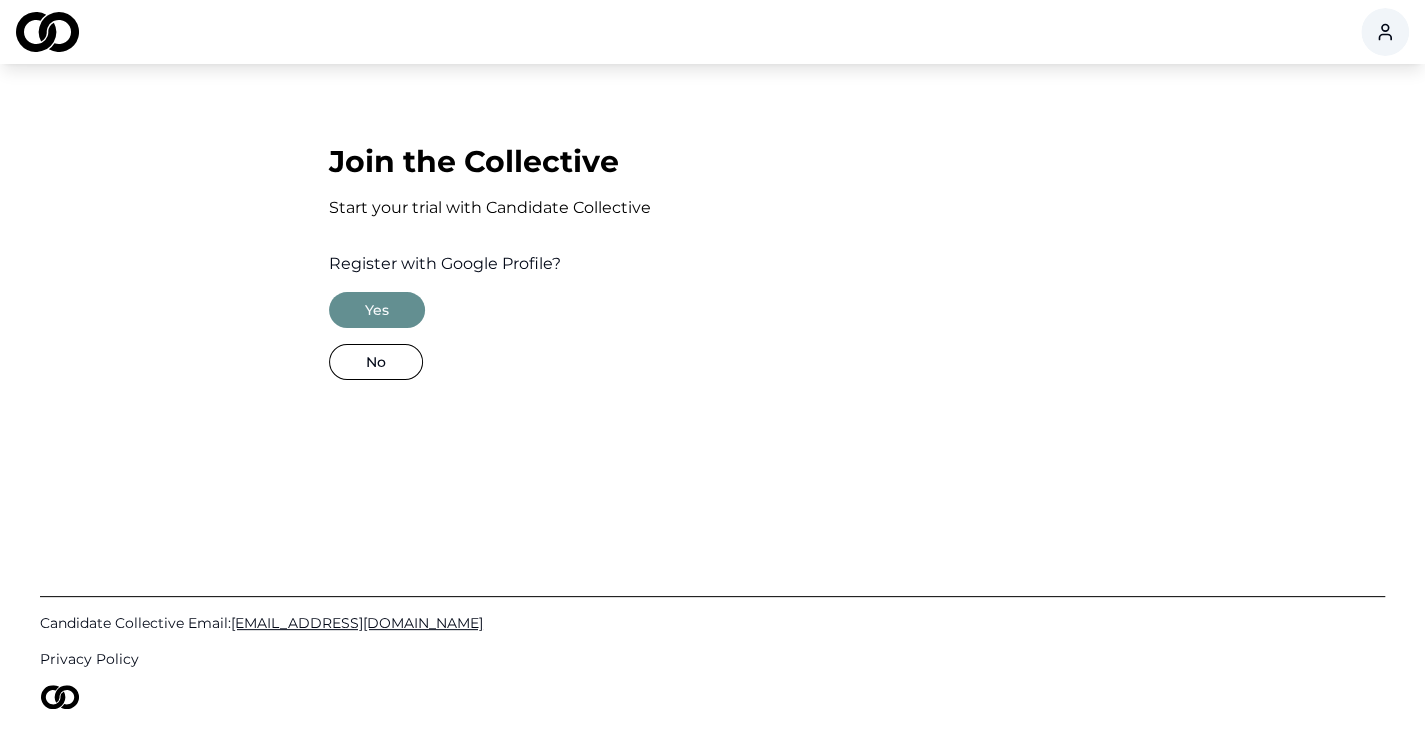 click on "No" at bounding box center (376, 362) 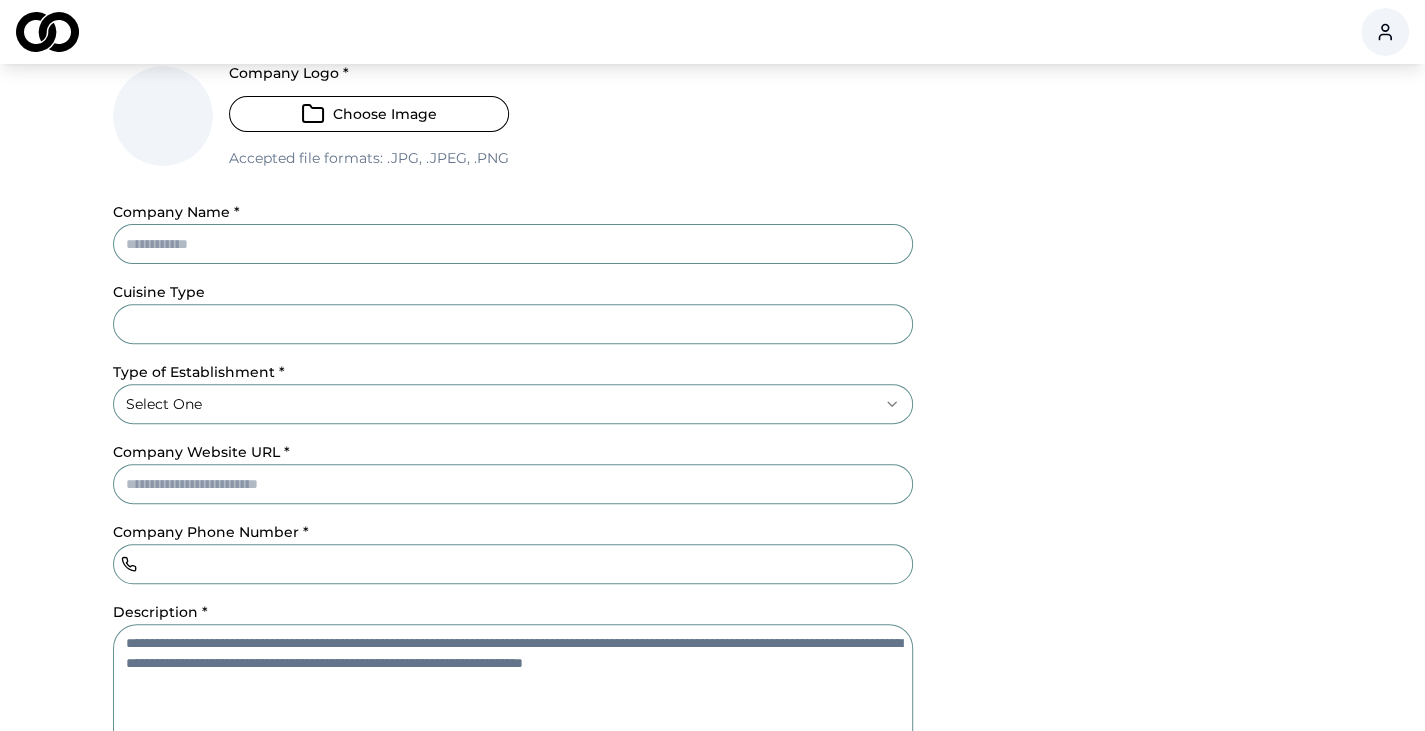 scroll, scrollTop: 0, scrollLeft: 0, axis: both 